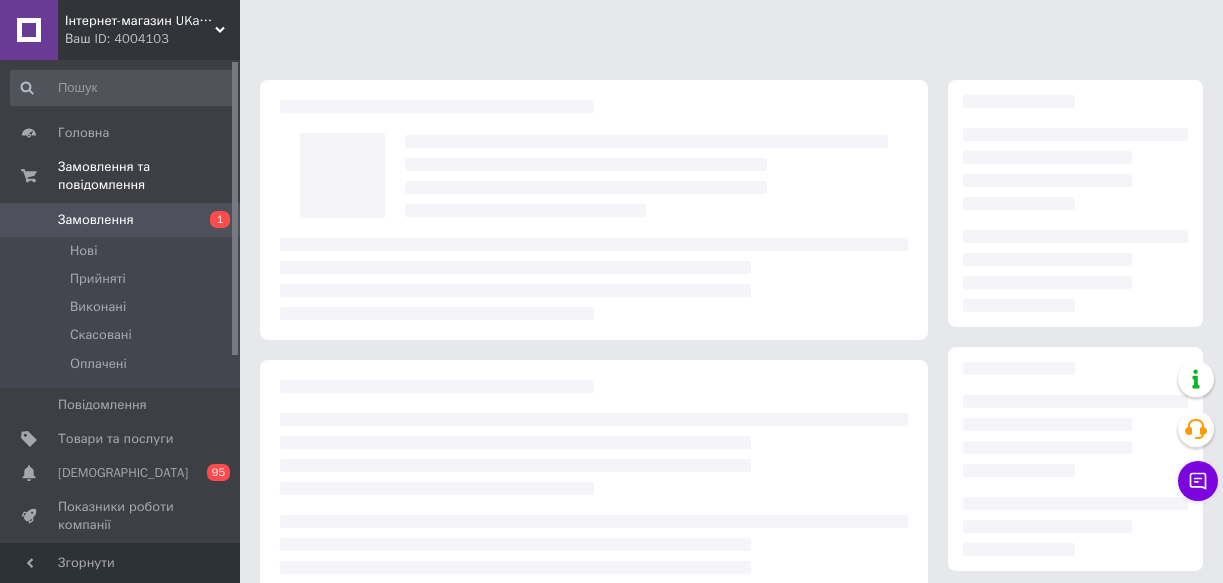 scroll, scrollTop: 0, scrollLeft: 0, axis: both 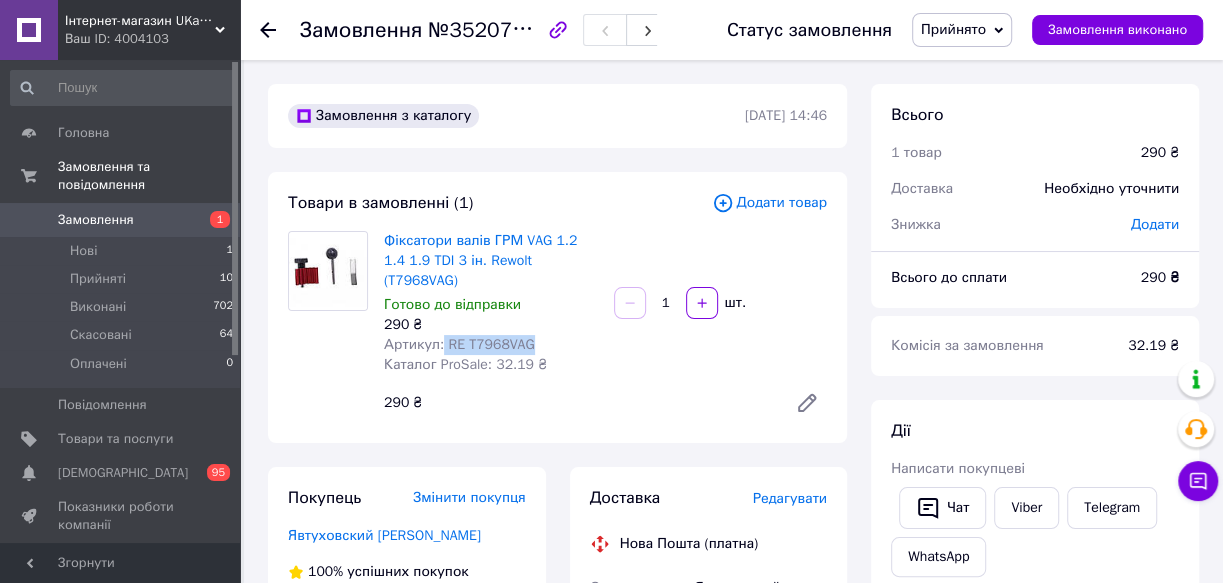 copy on "RE T7968VAG" 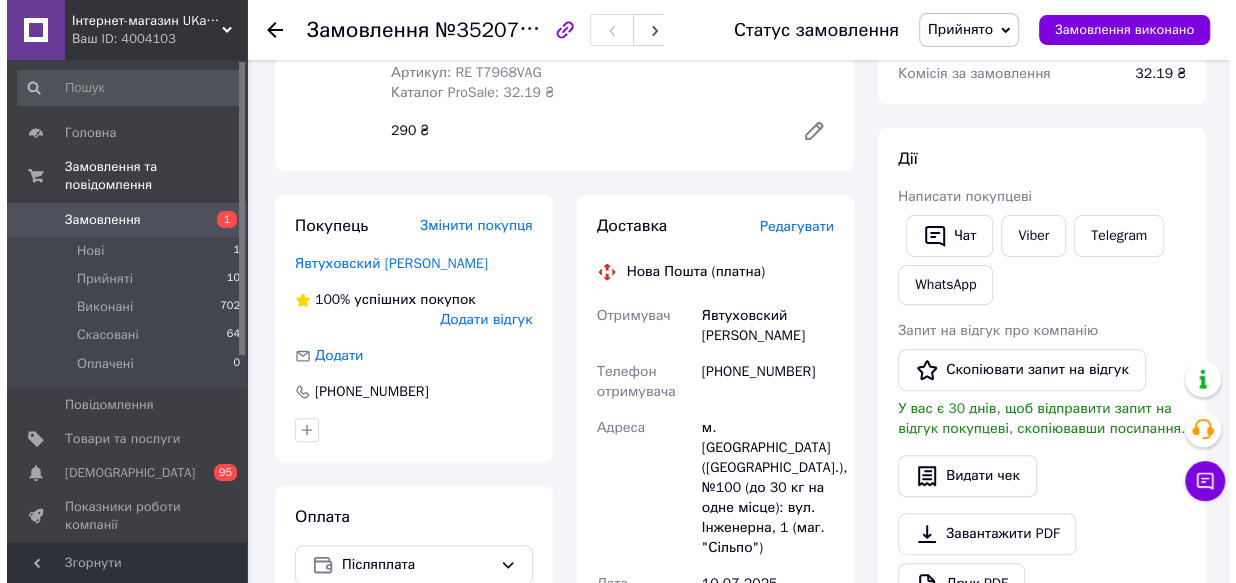 scroll, scrollTop: 363, scrollLeft: 0, axis: vertical 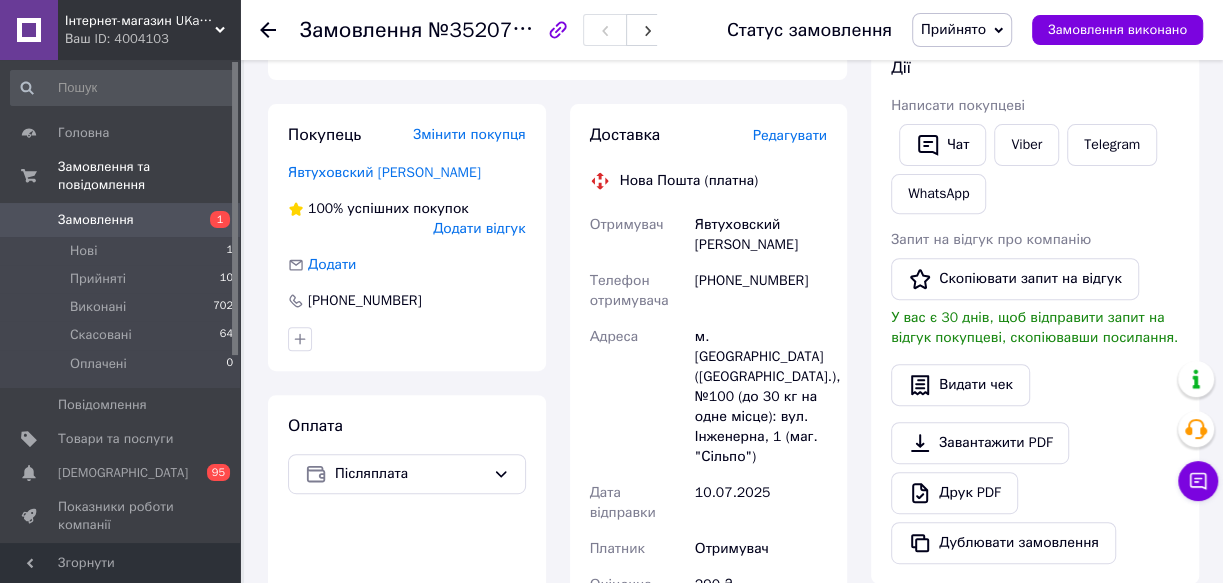 click on "Редагувати" at bounding box center (790, 135) 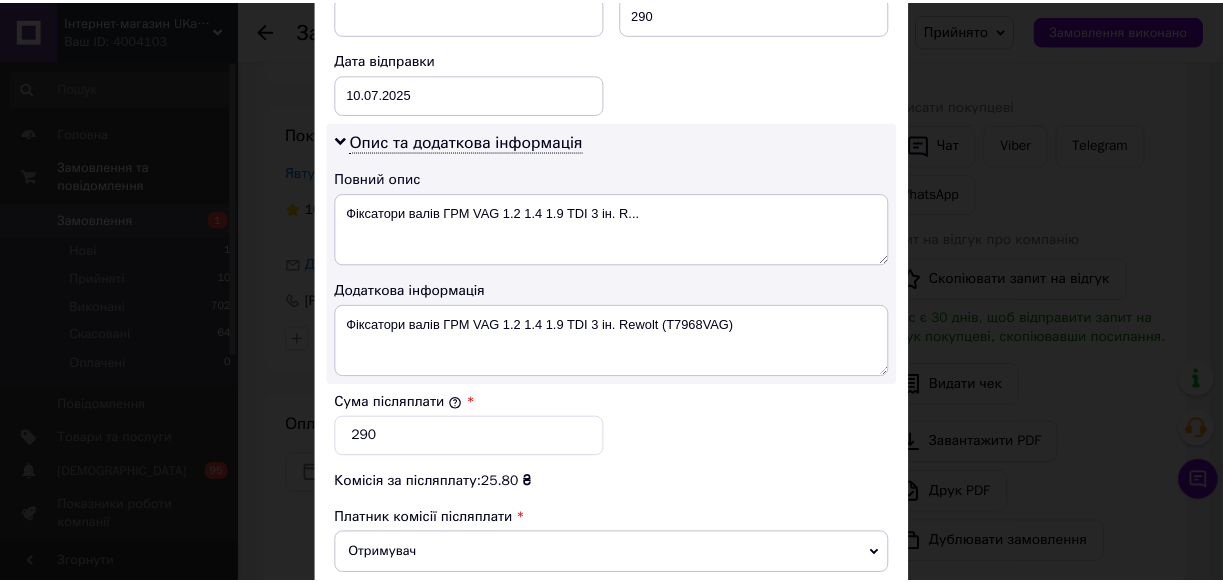 scroll, scrollTop: 1163, scrollLeft: 0, axis: vertical 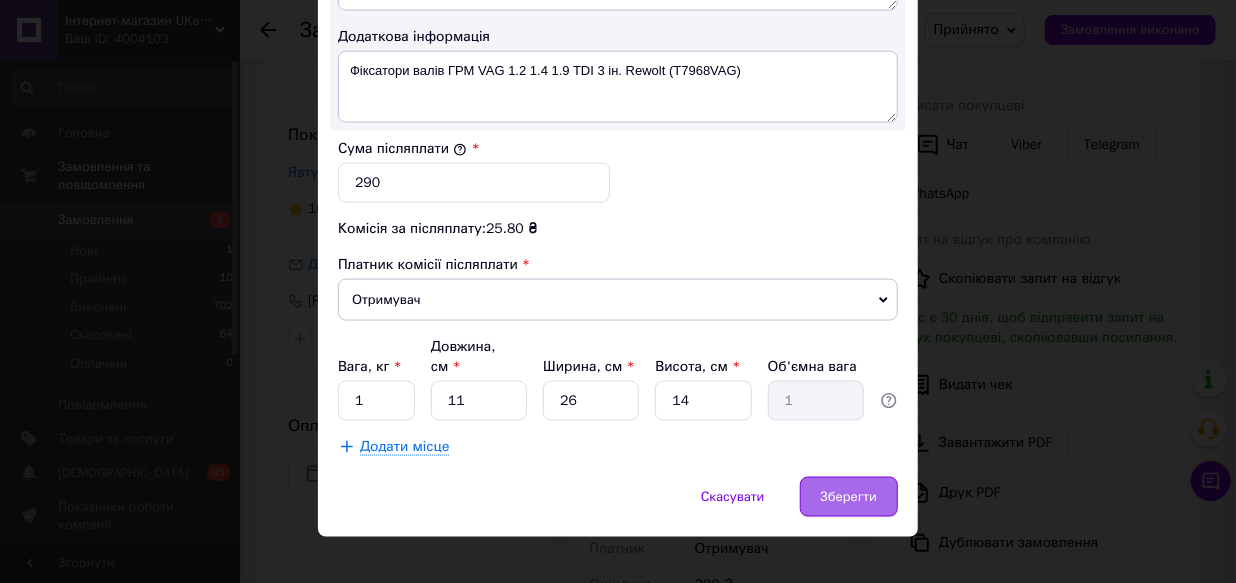 click on "Зберегти" at bounding box center (849, 497) 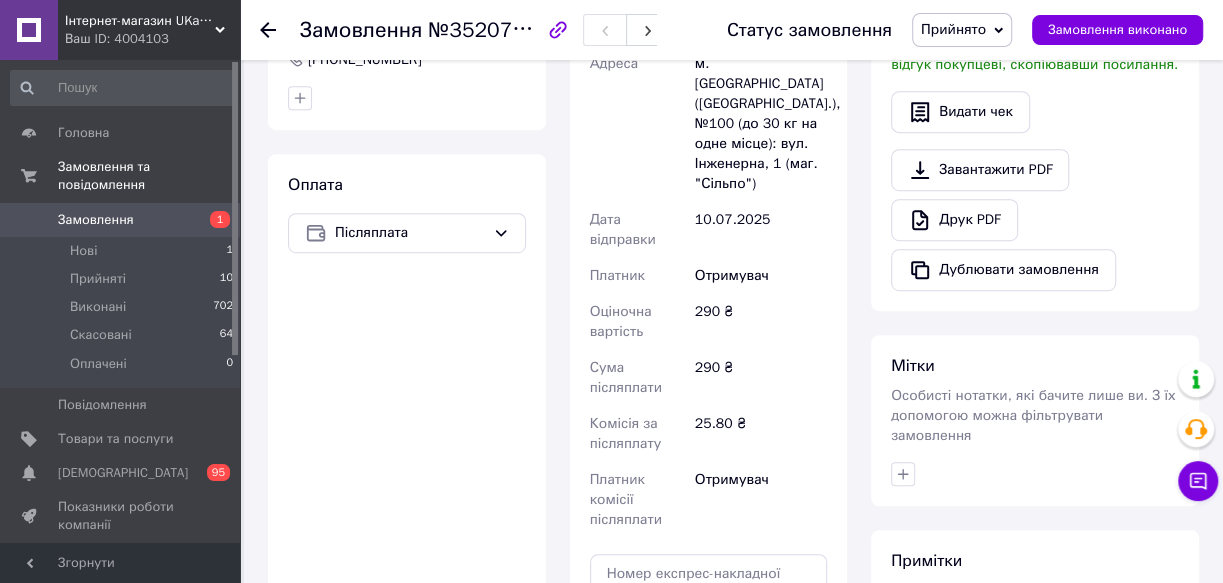 scroll, scrollTop: 909, scrollLeft: 0, axis: vertical 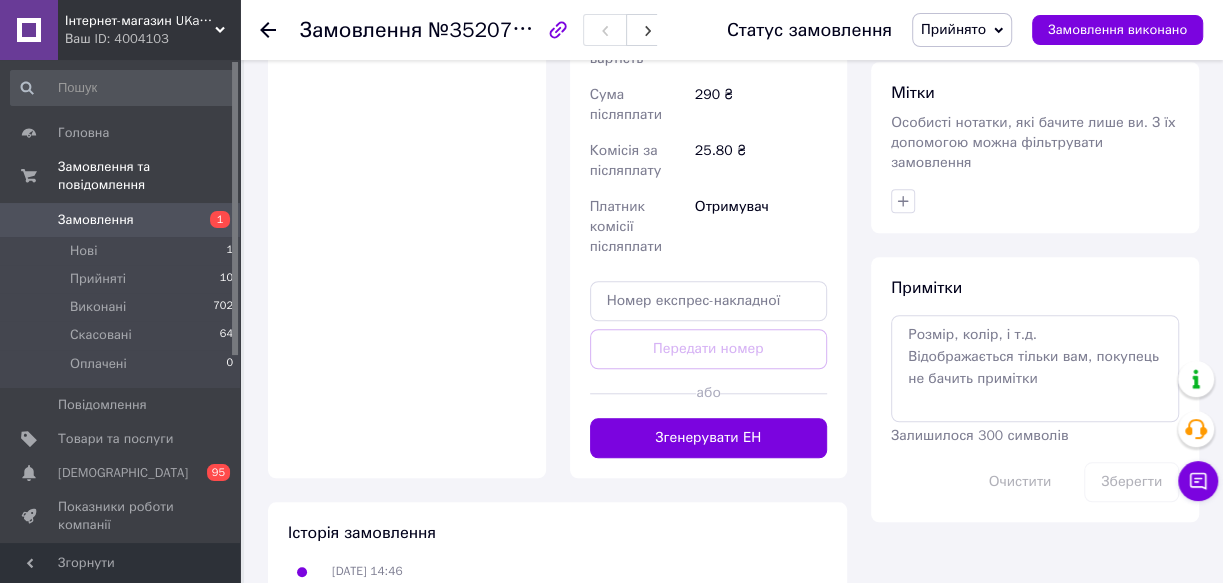 click on "Згенерувати ЕН" at bounding box center (709, 438) 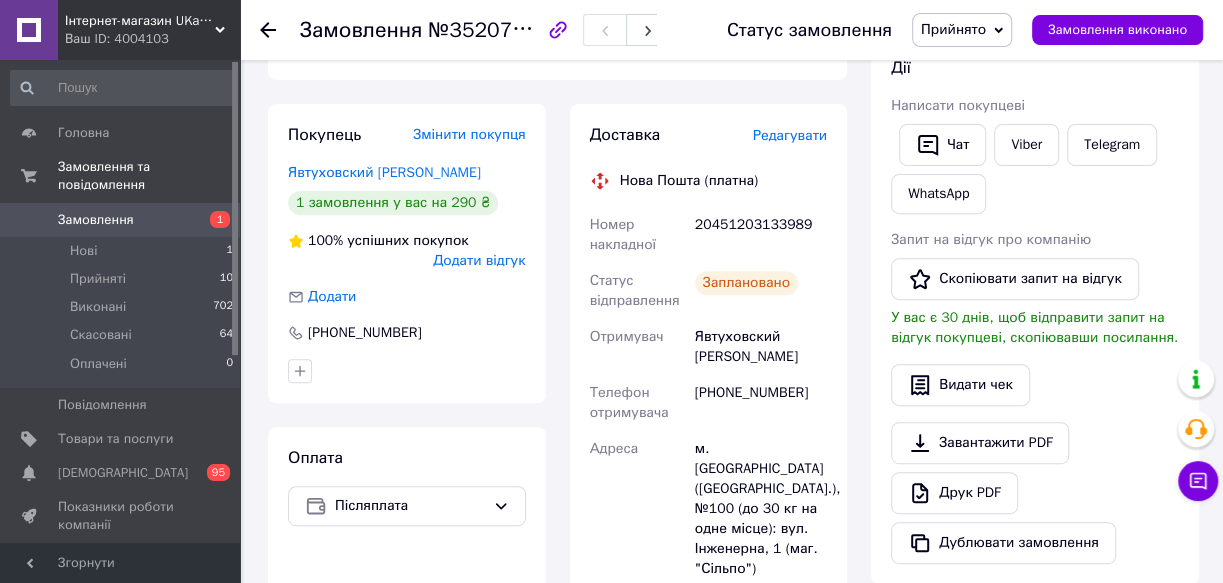 scroll, scrollTop: 0, scrollLeft: 0, axis: both 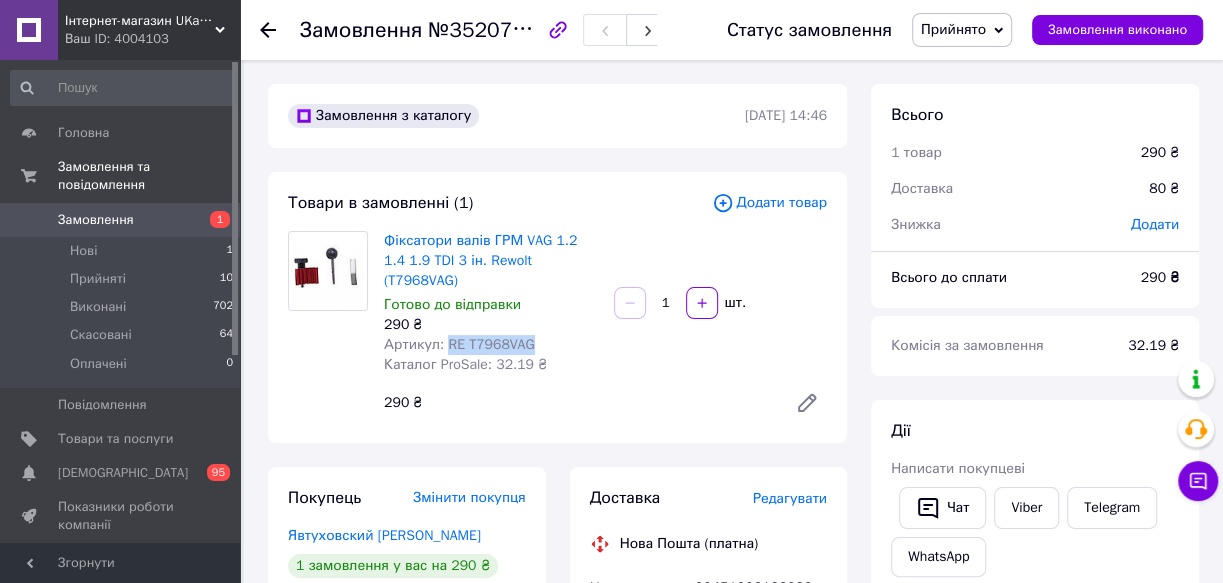 drag, startPoint x: 441, startPoint y: 324, endPoint x: 563, endPoint y: 324, distance: 122 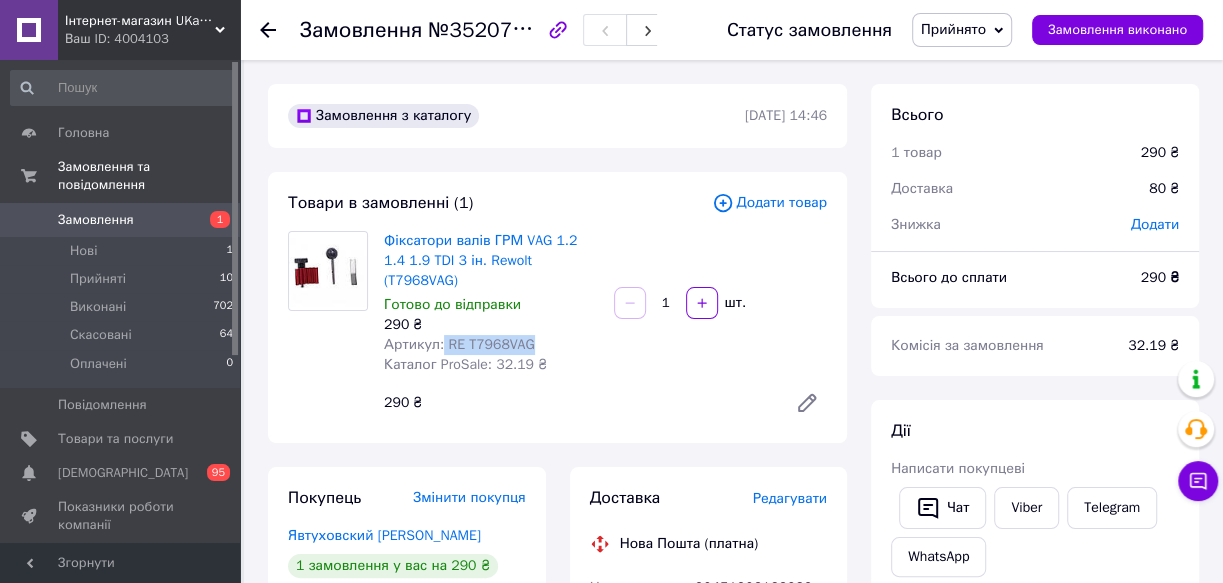 copy on "RE T7968VAG" 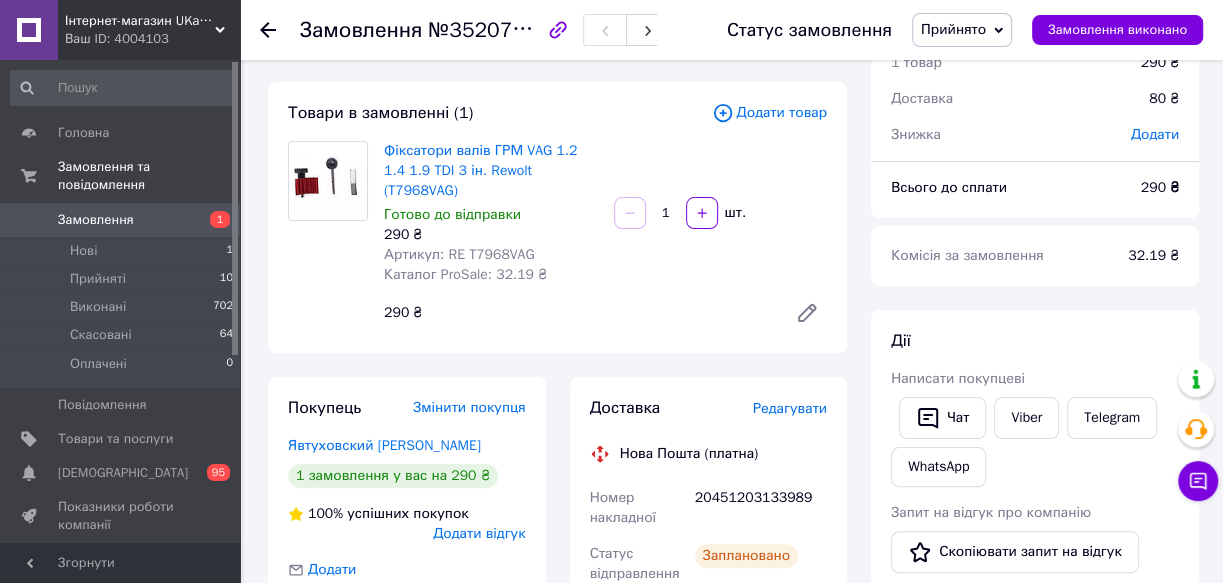 scroll, scrollTop: 181, scrollLeft: 0, axis: vertical 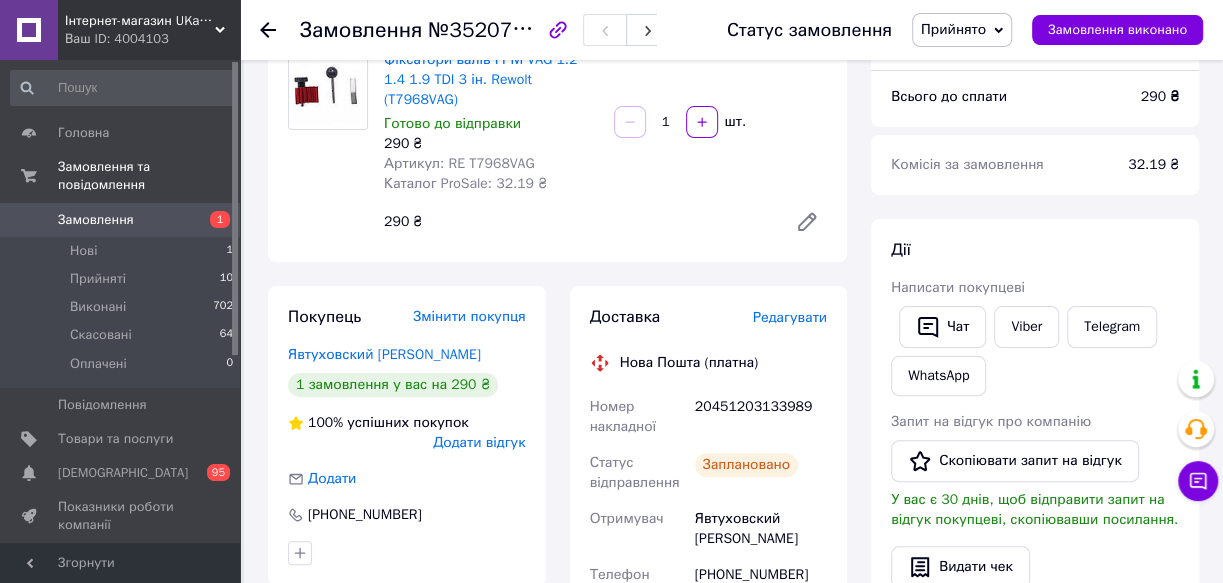 drag, startPoint x: 695, startPoint y: 387, endPoint x: 800, endPoint y: 387, distance: 105 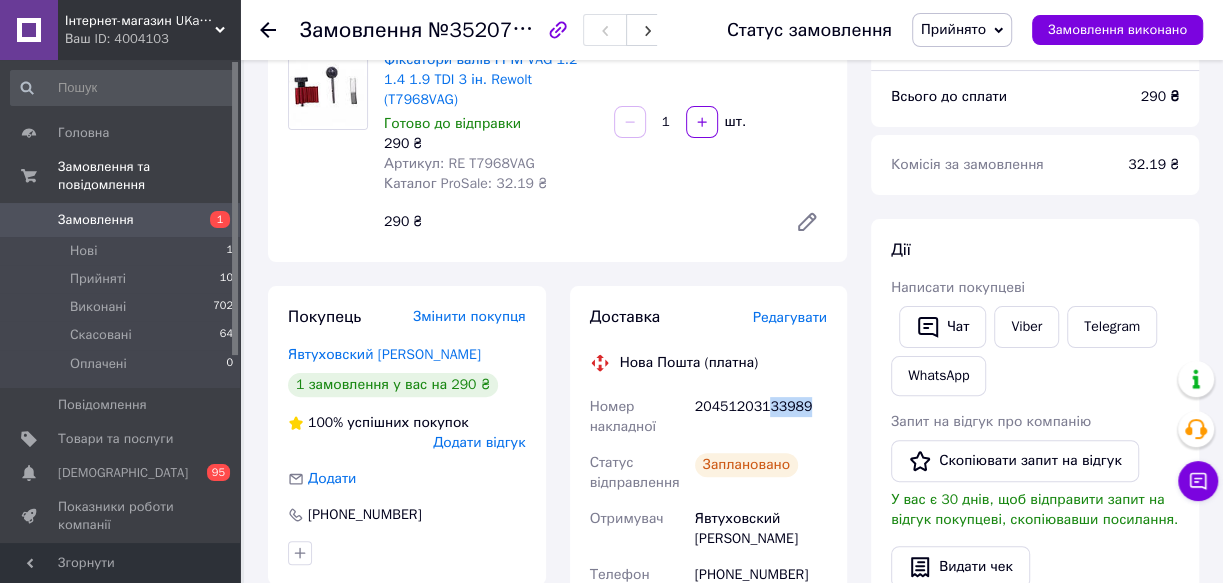 drag, startPoint x: 800, startPoint y: 387, endPoint x: 827, endPoint y: 387, distance: 27 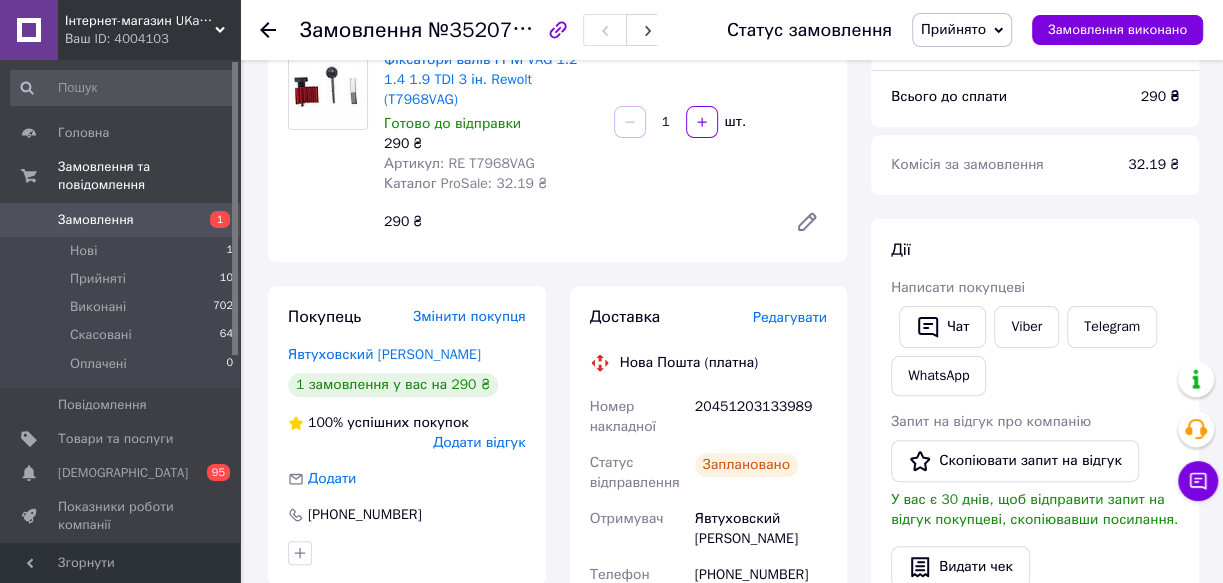 click on "20451203133989" at bounding box center (761, 417) 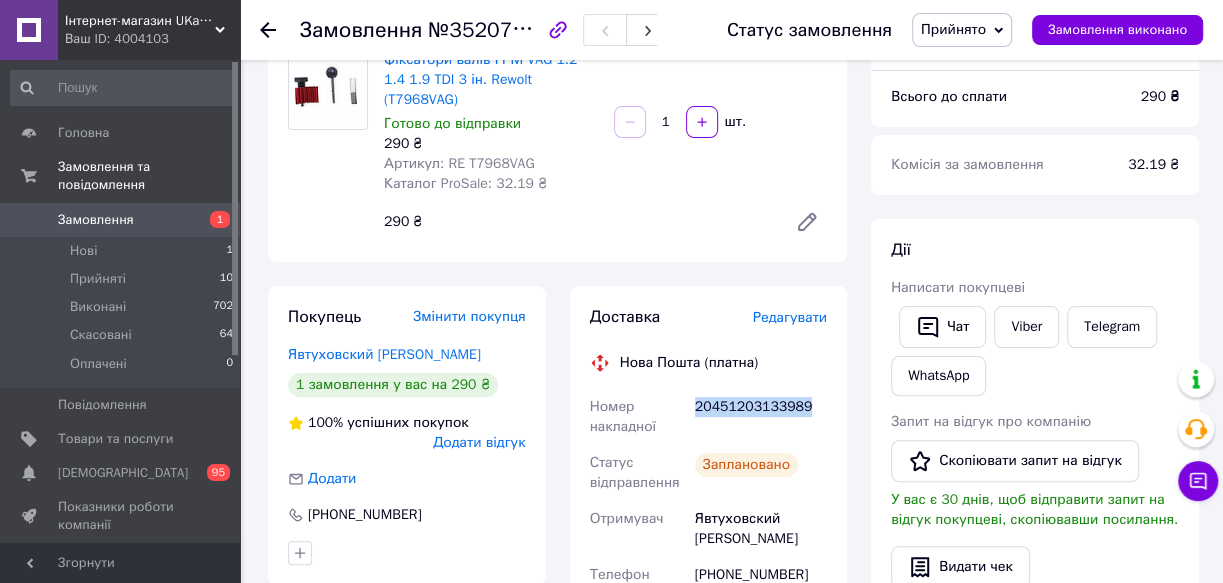 click on "20451203133989" at bounding box center (761, 417) 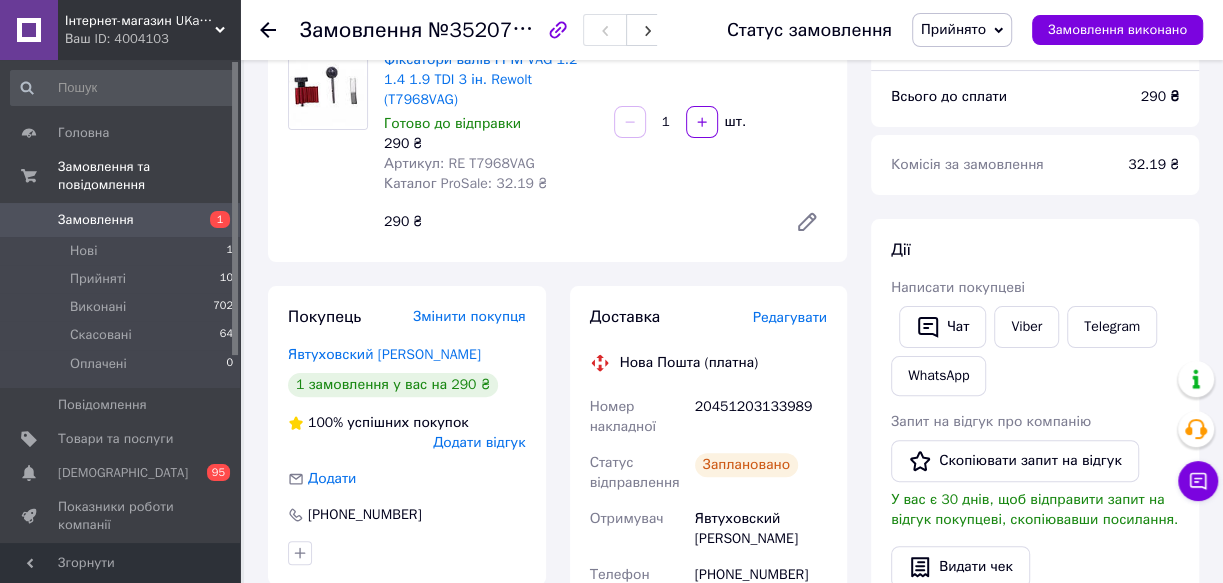 click on "20451203133989" at bounding box center [761, 417] 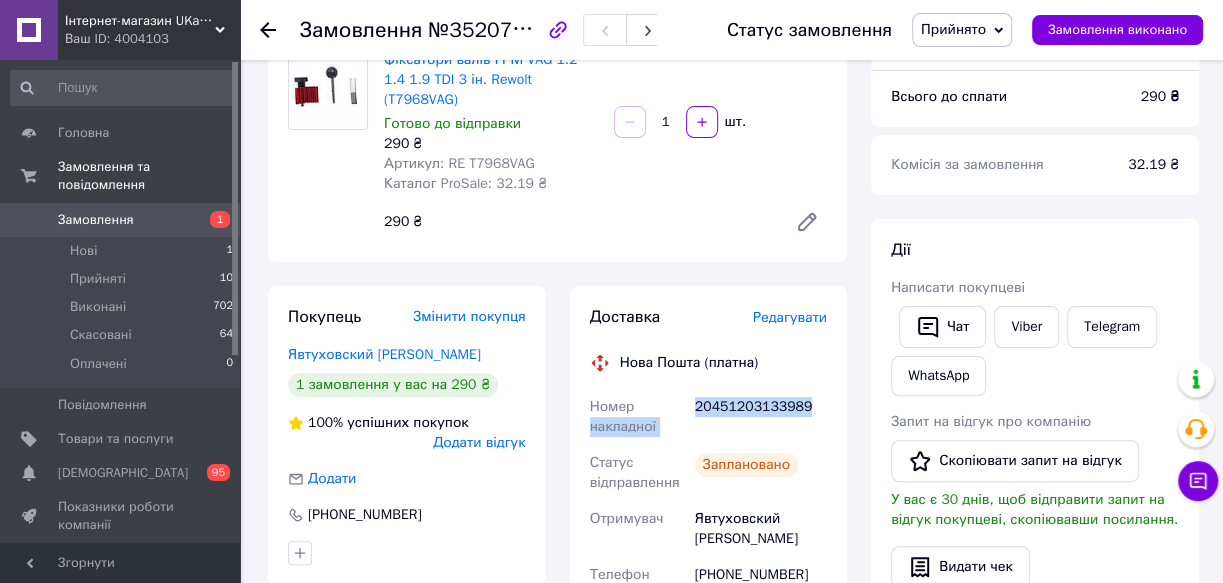 drag, startPoint x: 689, startPoint y: 387, endPoint x: 813, endPoint y: 387, distance: 124 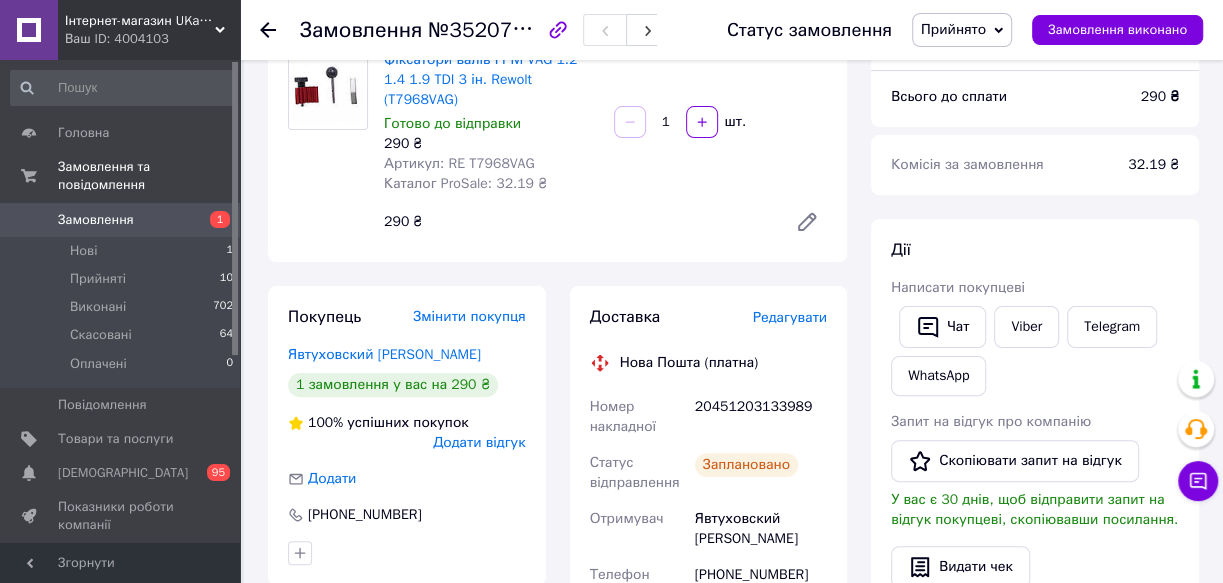 click on "20451203133989" at bounding box center (761, 417) 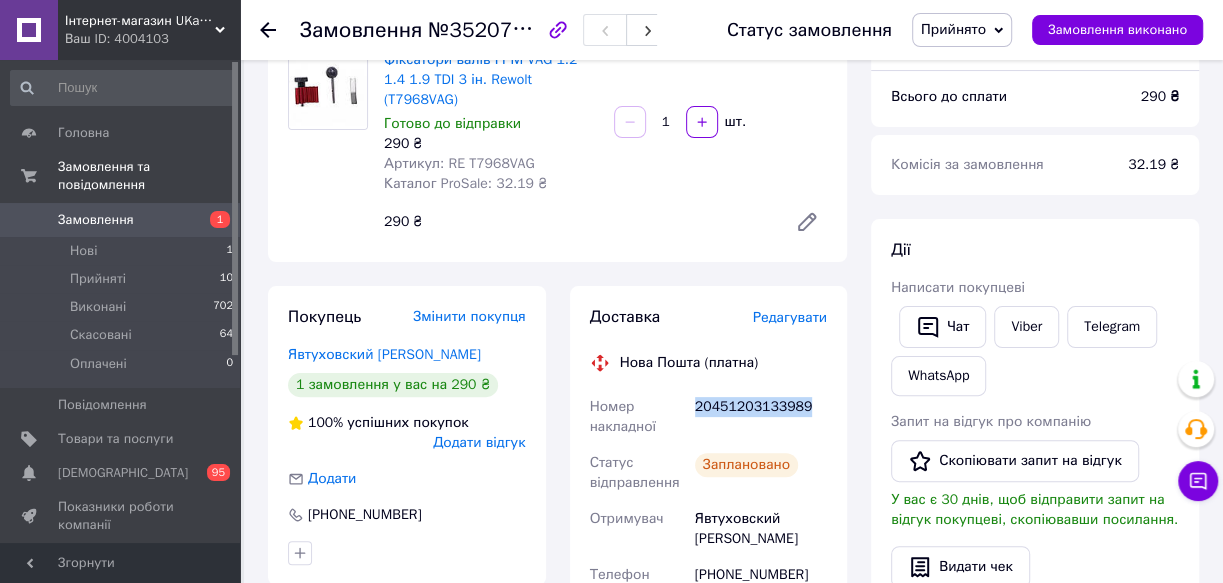 drag, startPoint x: 695, startPoint y: 387, endPoint x: 817, endPoint y: 387, distance: 122 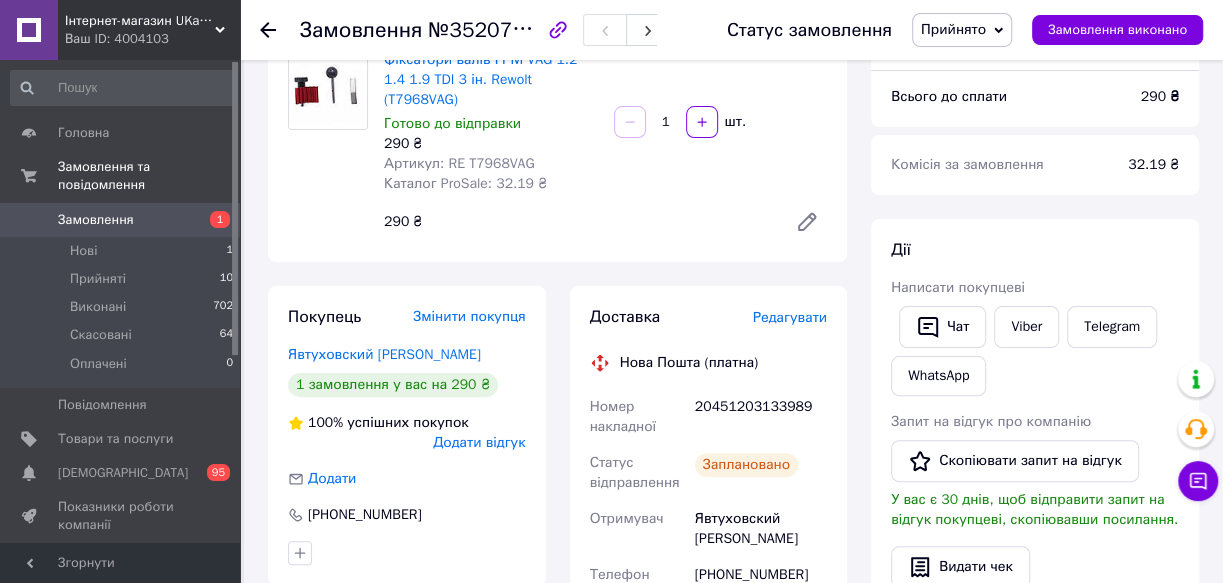 click on "20451203133989" at bounding box center [761, 417] 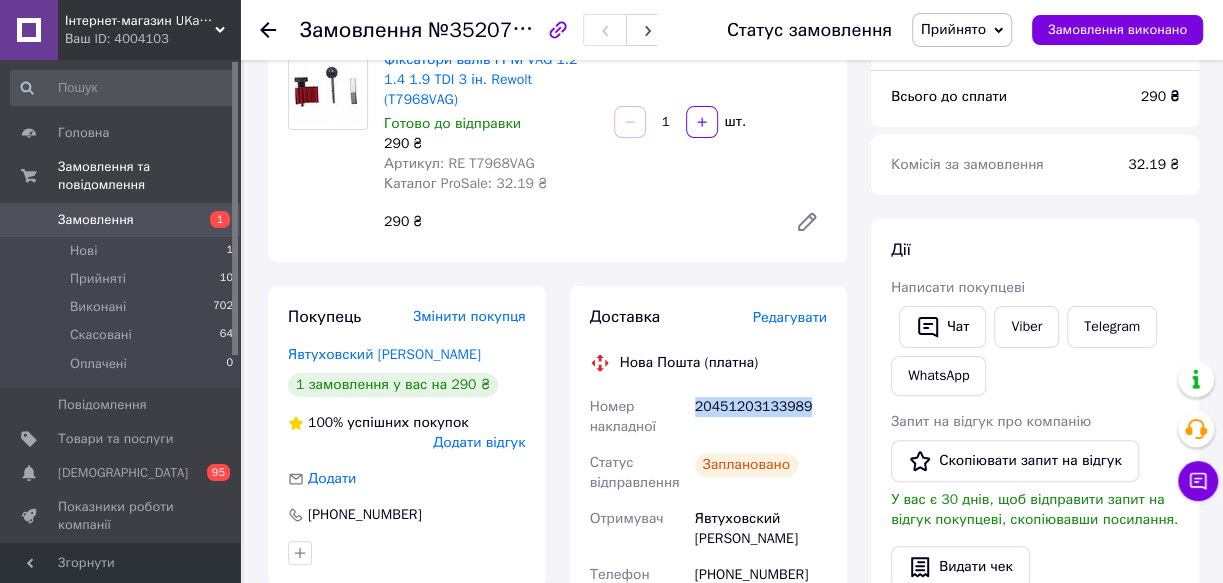 copy on "20451203133989" 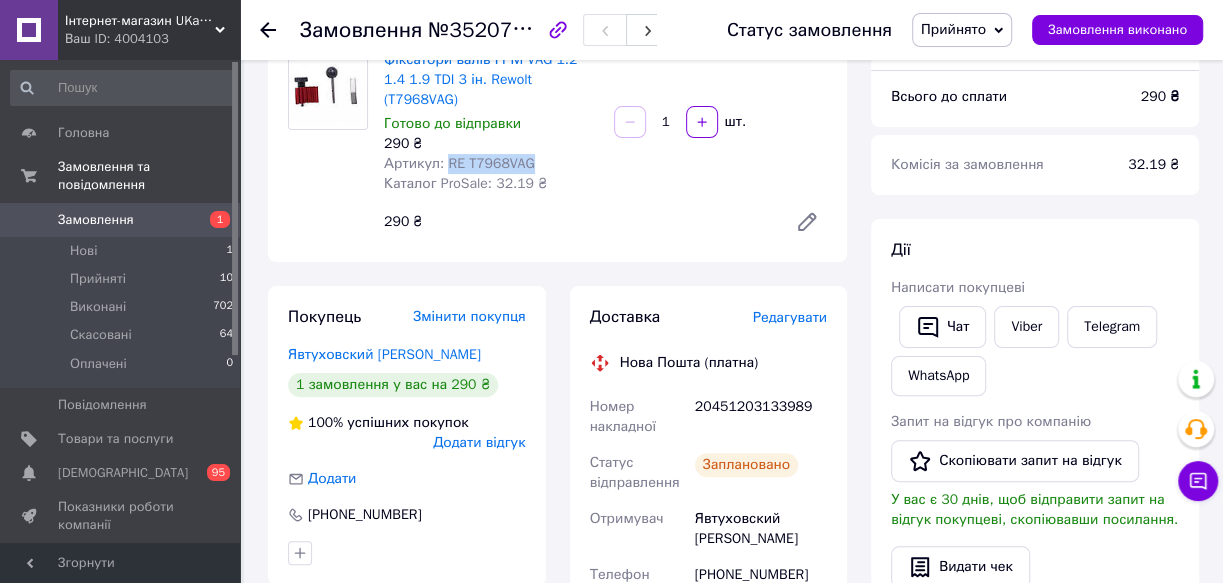 drag, startPoint x: 442, startPoint y: 143, endPoint x: 570, endPoint y: 141, distance: 128.01562 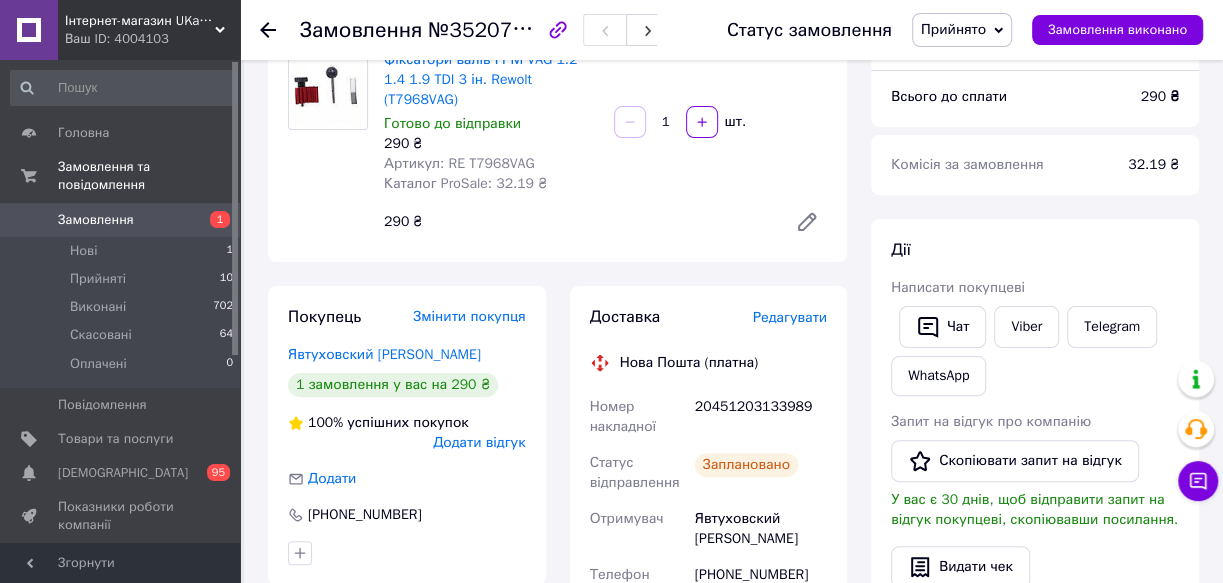 click on "Артикул: RE T7968VAG" at bounding box center [491, 164] 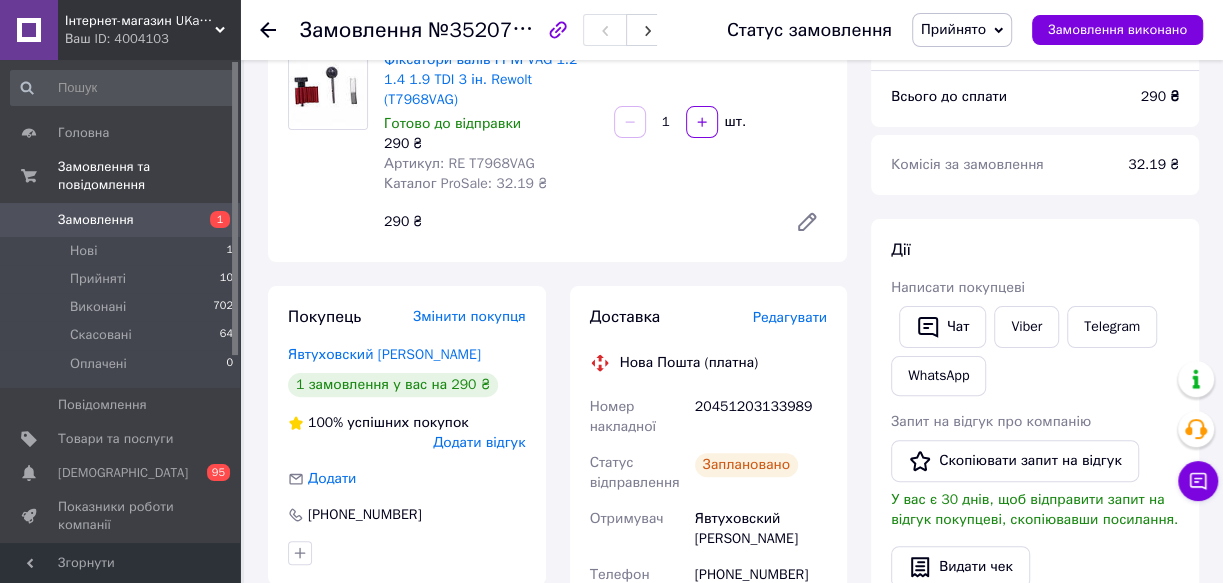 click on "Замовлення" at bounding box center [96, 220] 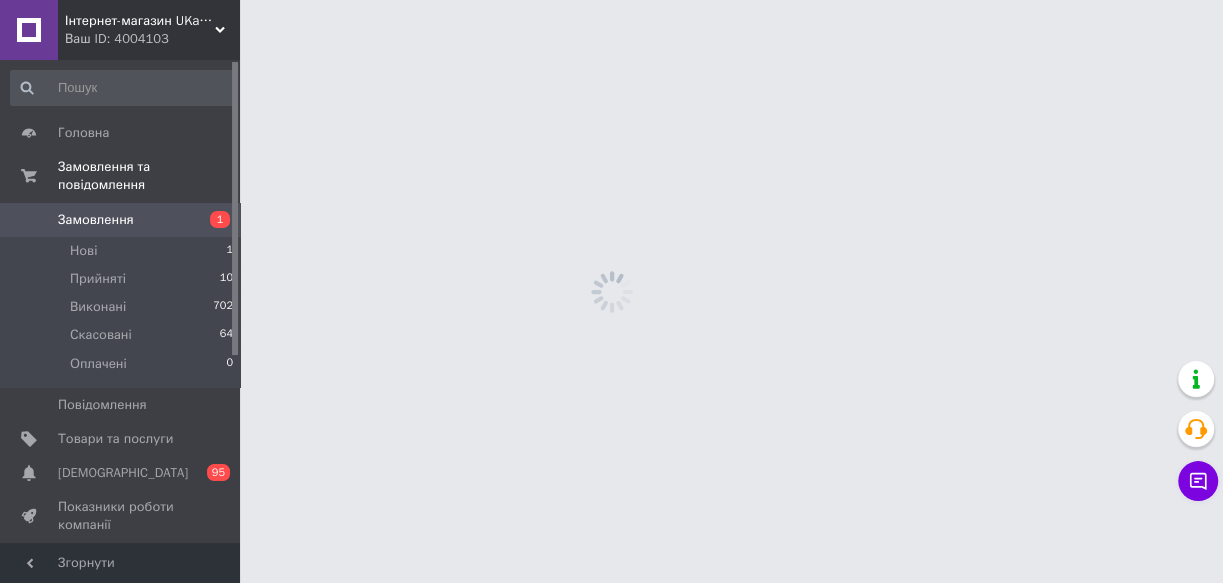 scroll, scrollTop: 0, scrollLeft: 0, axis: both 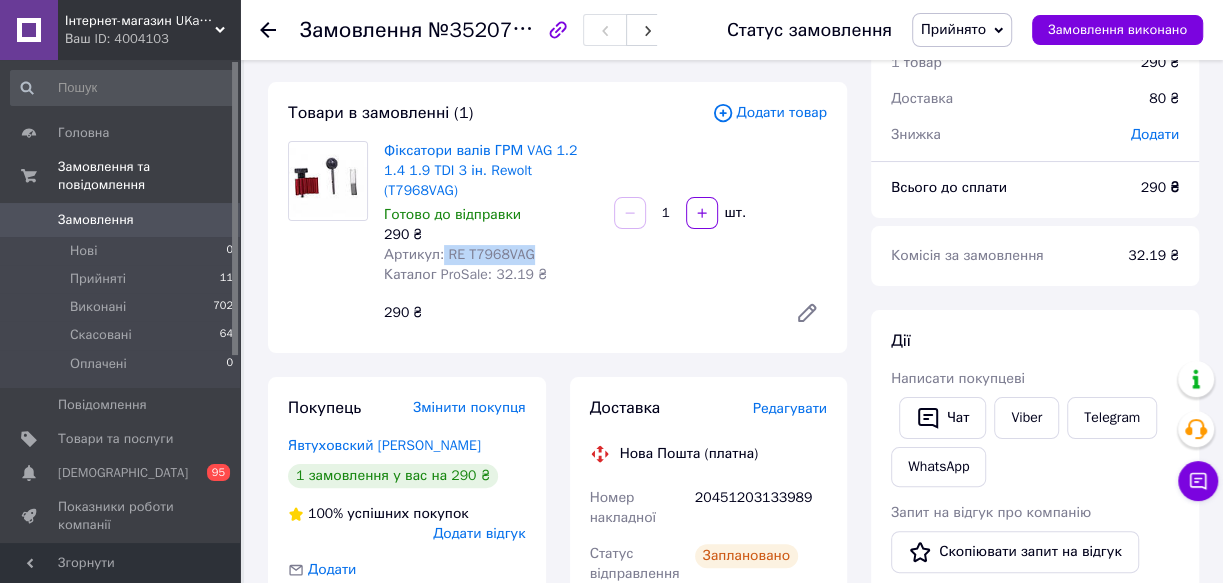 copy on "RE T7968VAG" 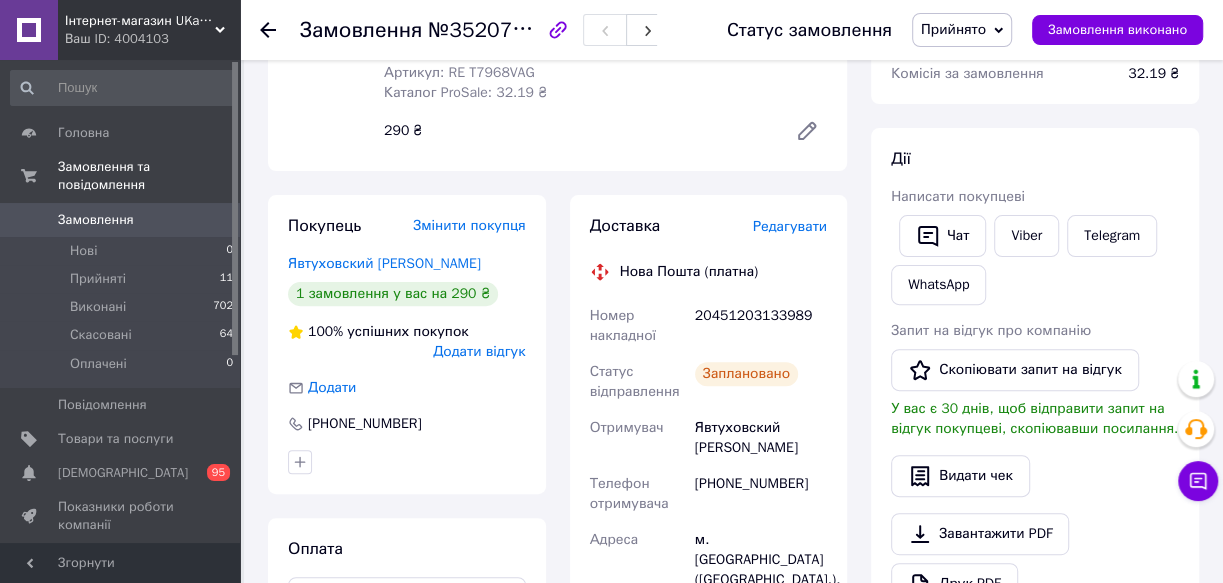 scroll, scrollTop: 90, scrollLeft: 0, axis: vertical 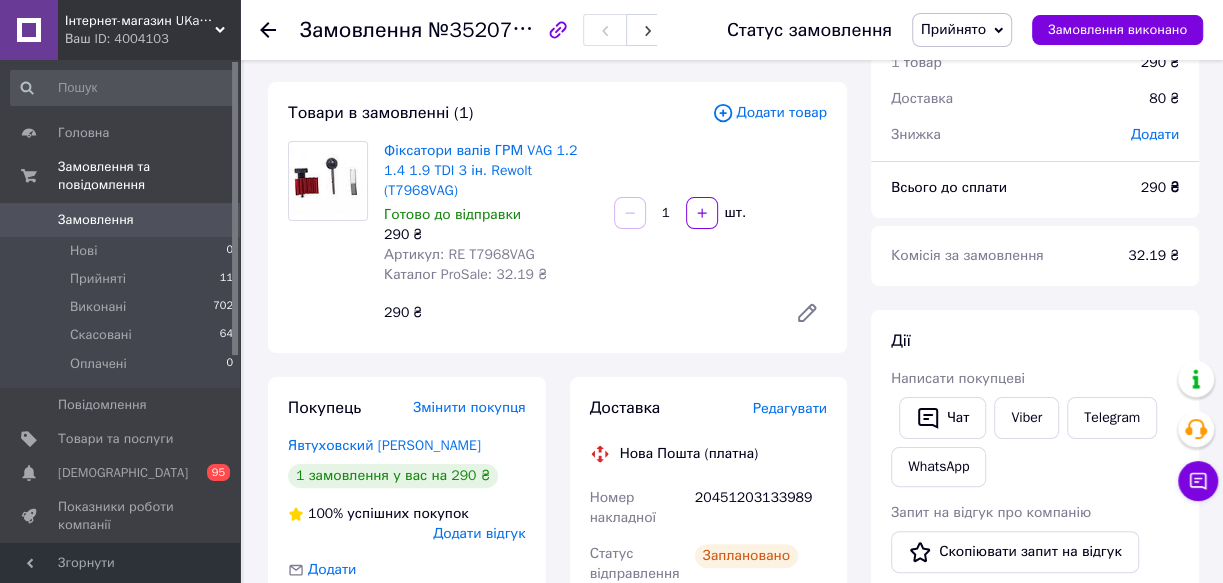 click 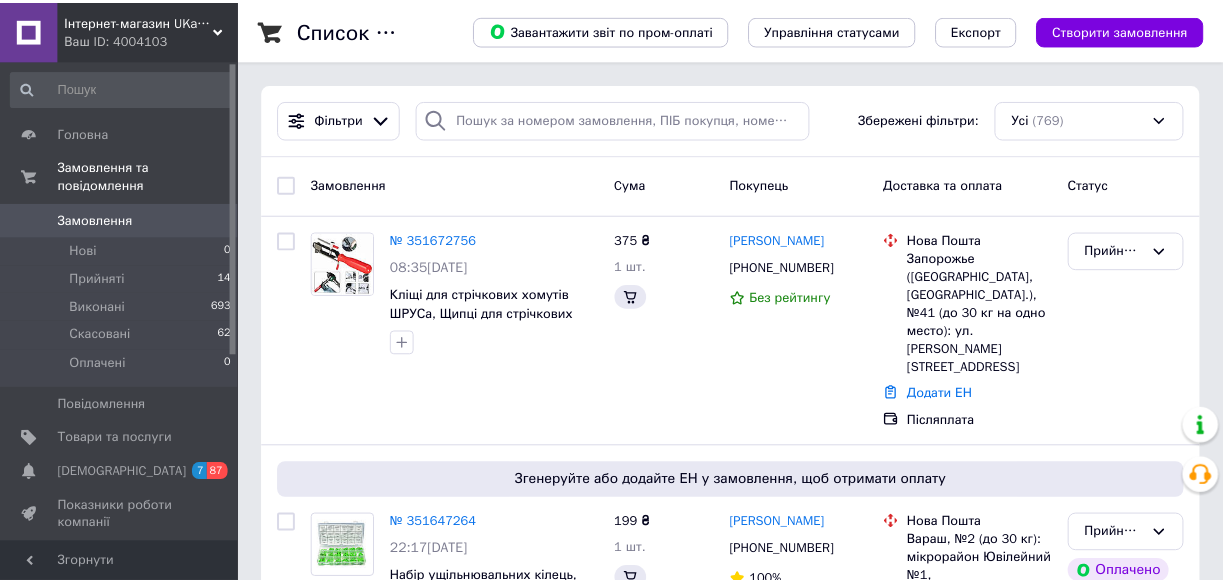 scroll, scrollTop: 0, scrollLeft: 0, axis: both 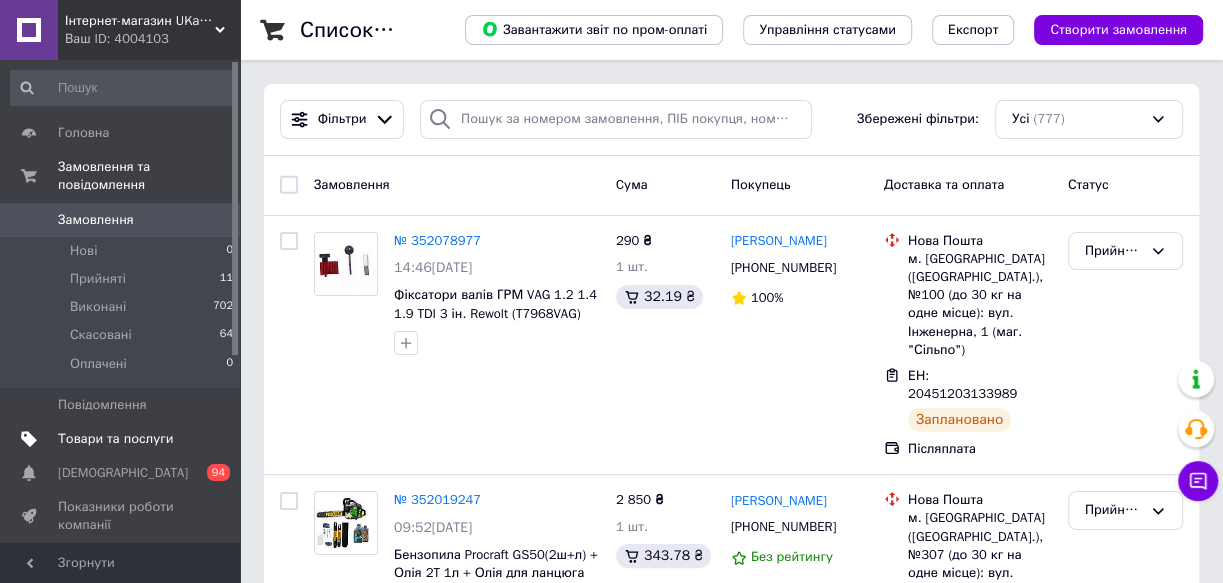 click on "Товари та послуги" at bounding box center [115, 439] 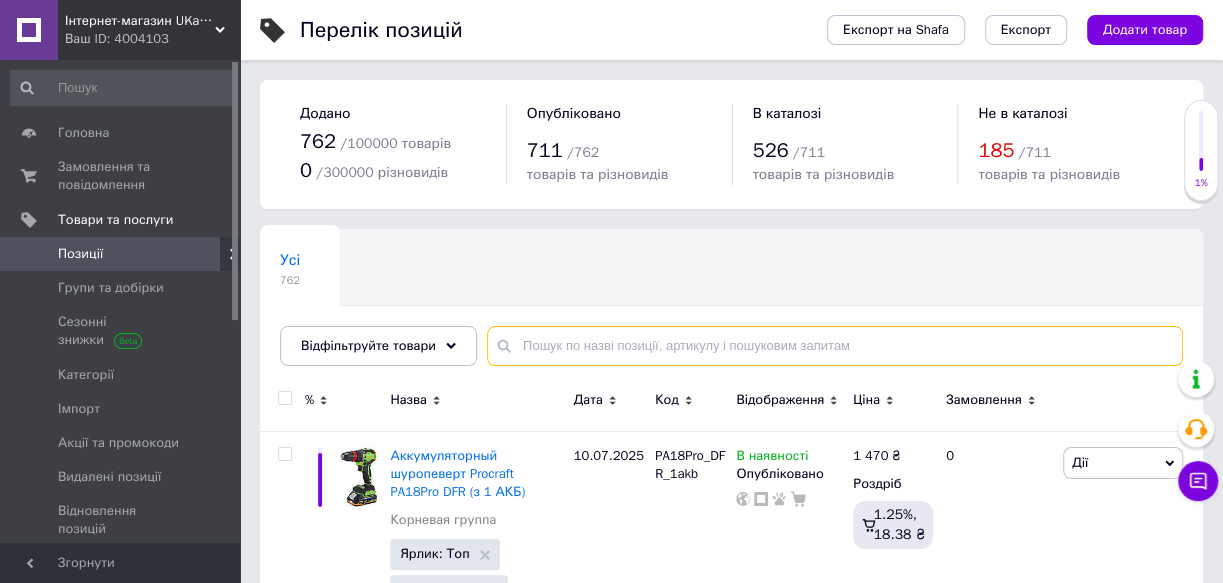 click at bounding box center [835, 346] 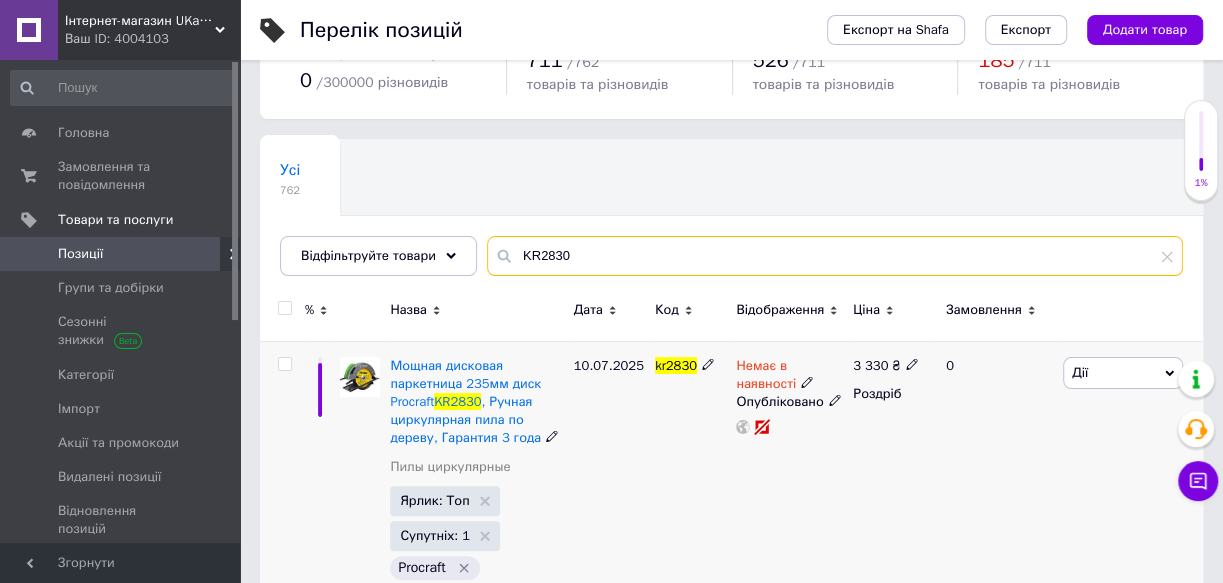 scroll, scrollTop: 181, scrollLeft: 0, axis: vertical 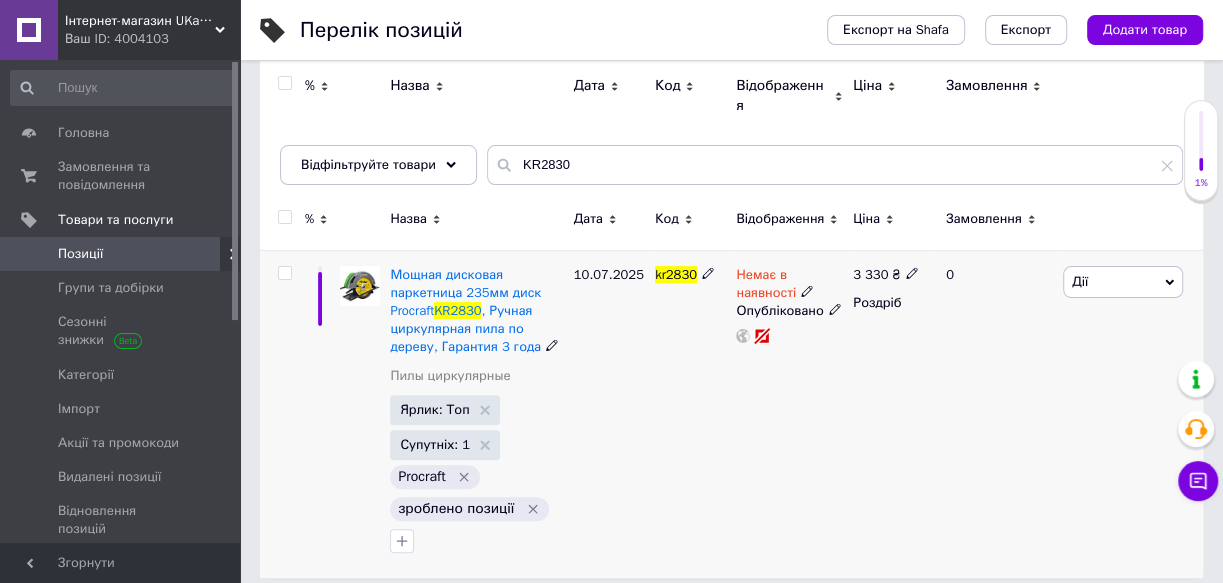 click 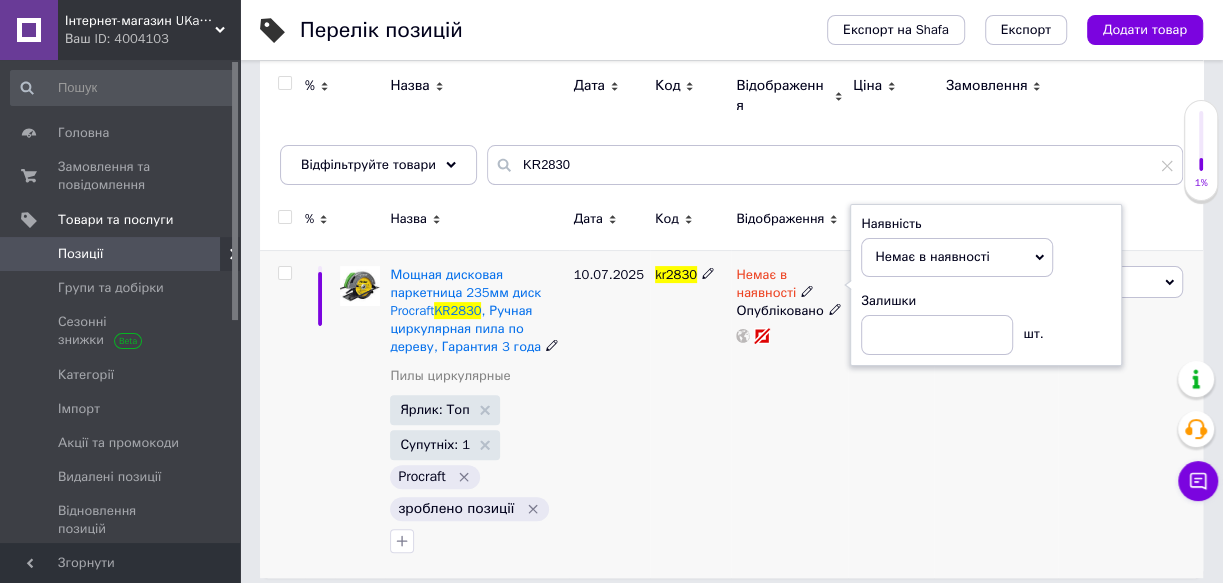 click on "Немає в наявності Наявність Немає в наявності В наявності Під замовлення Готово до відправки Залишки шт. Опубліковано" at bounding box center [789, 414] 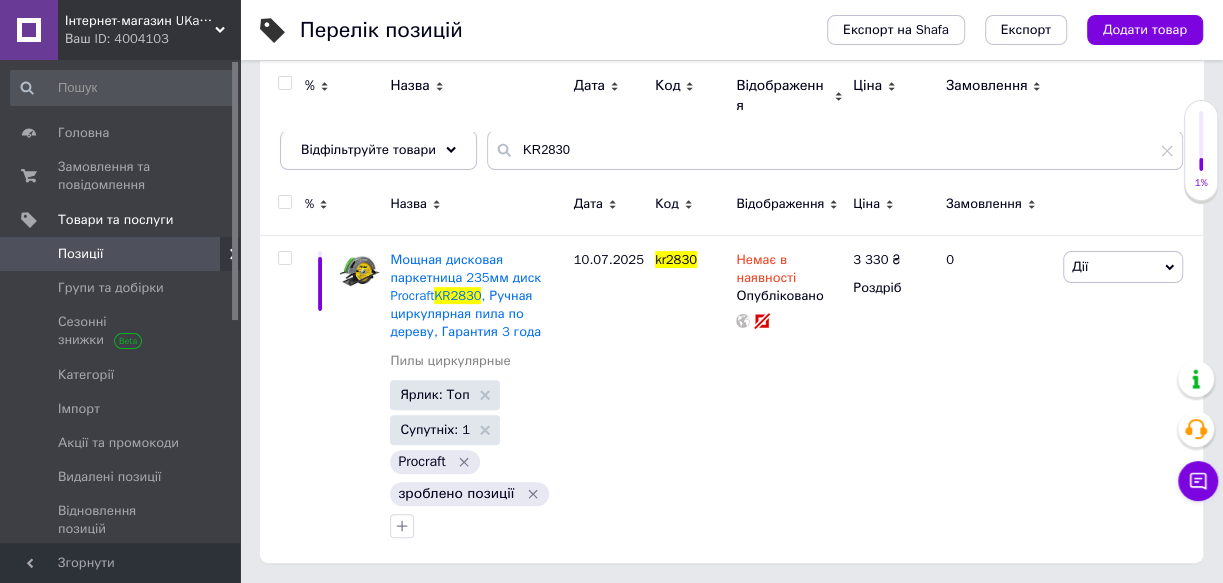 scroll, scrollTop: 0, scrollLeft: 0, axis: both 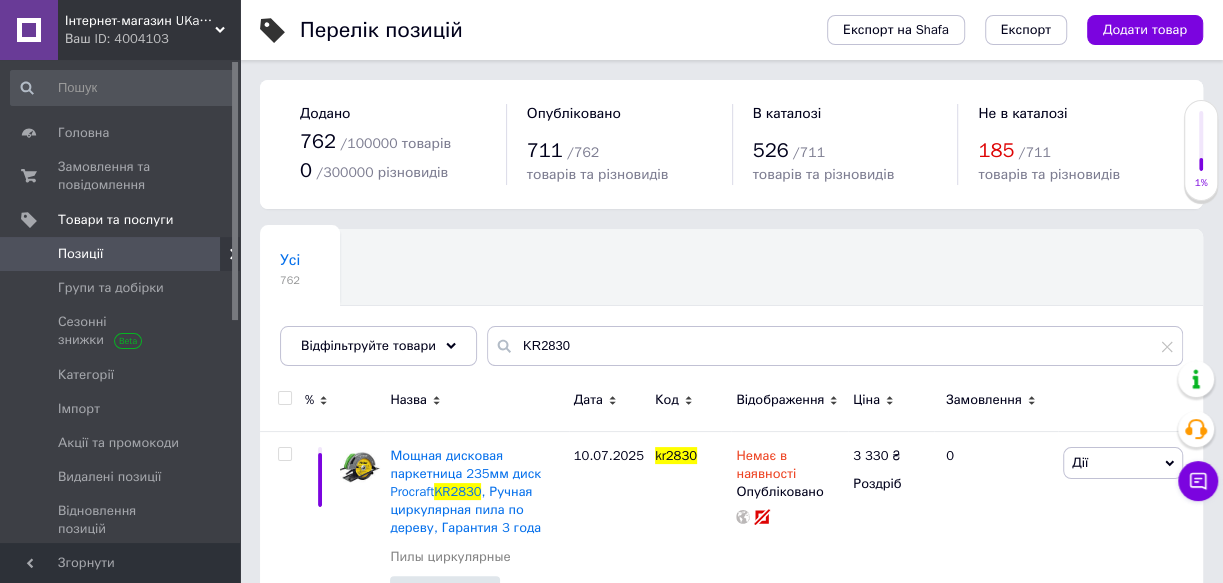 type on "KR2" 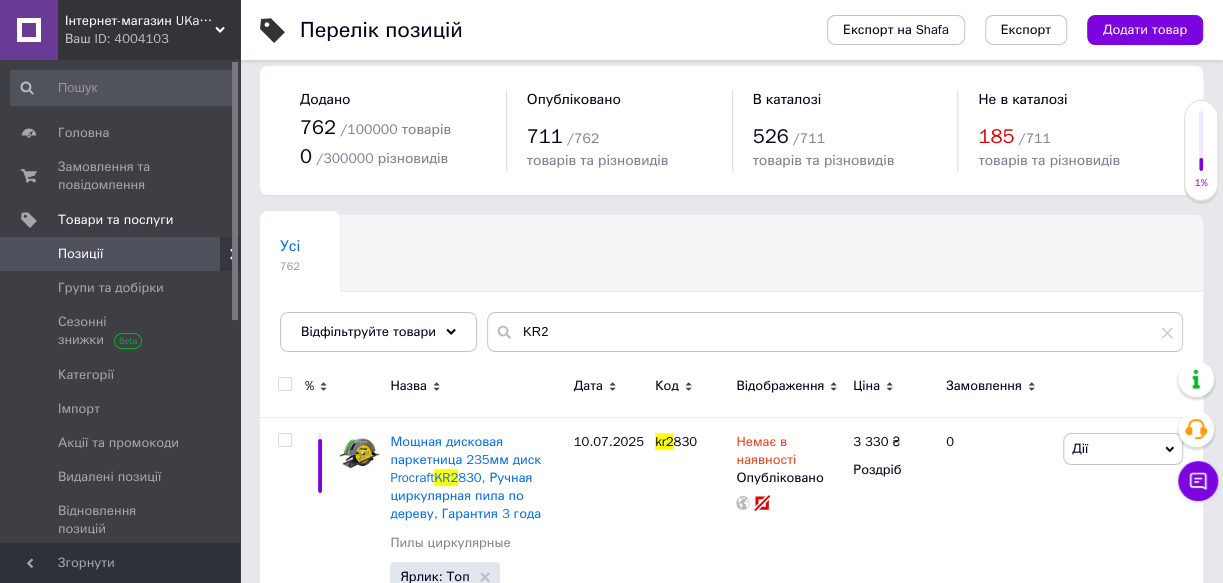 scroll, scrollTop: 196, scrollLeft: 0, axis: vertical 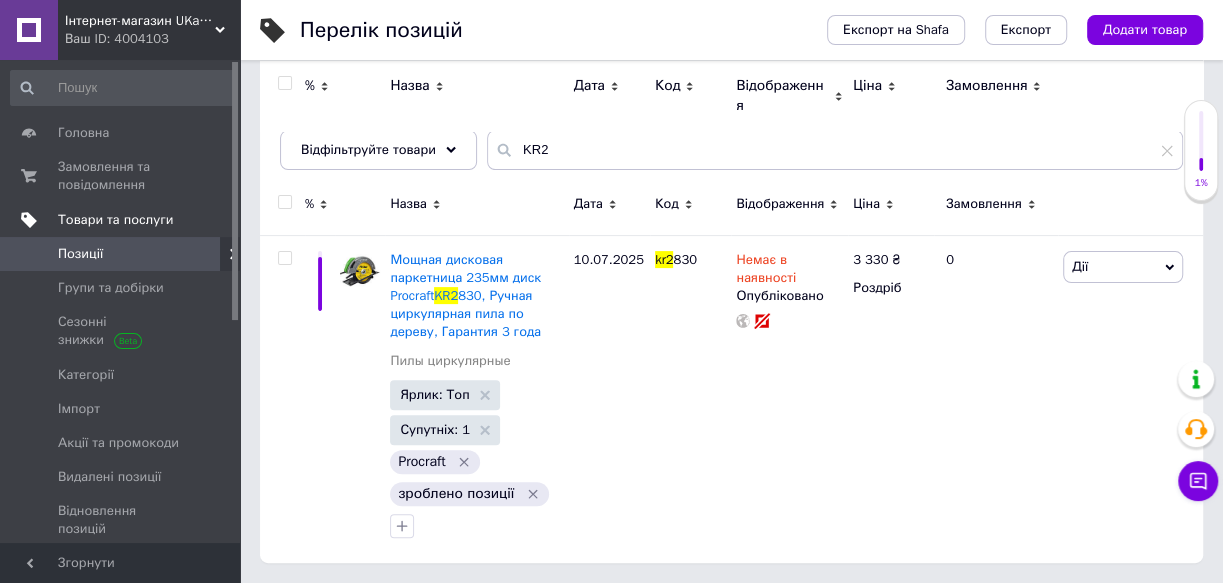 click on "Товари та послуги" at bounding box center (115, 220) 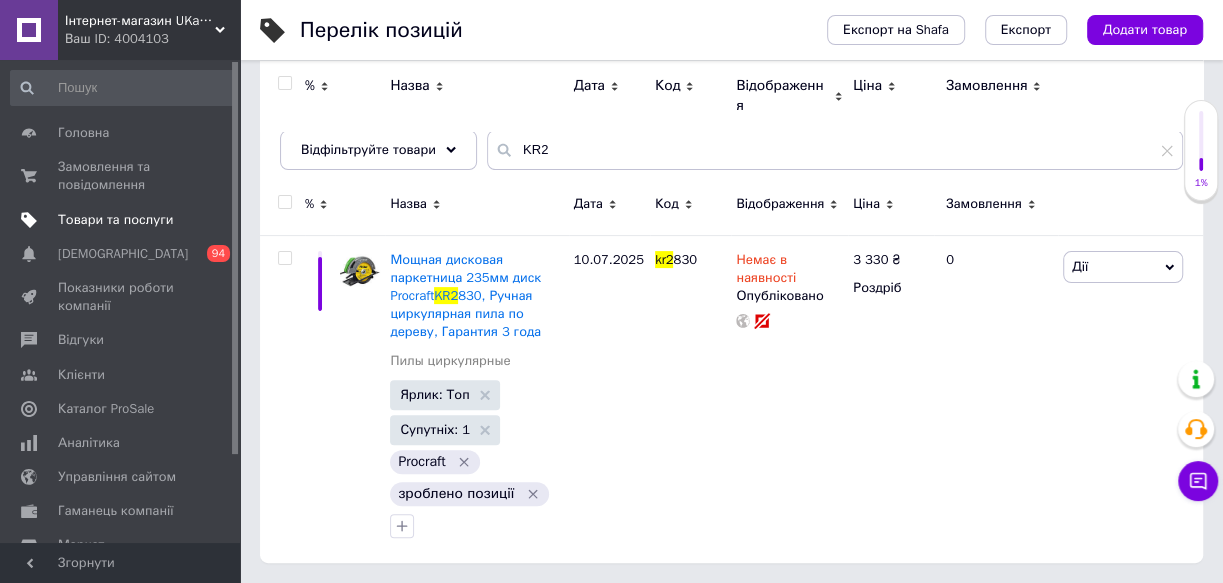 click on "Товари та послуги" at bounding box center (115, 220) 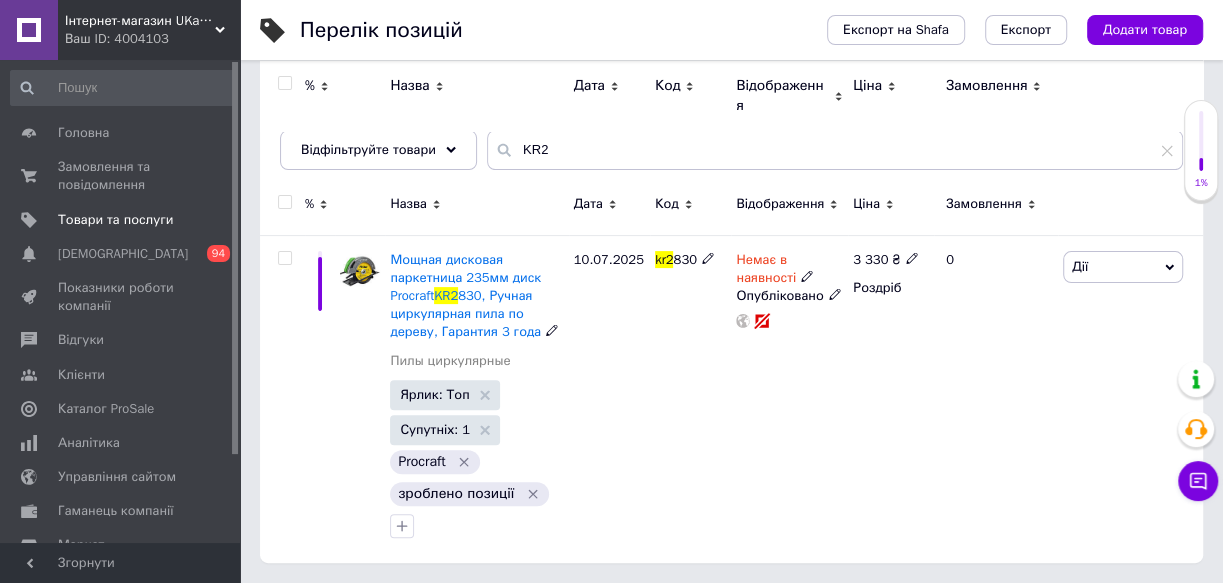 scroll, scrollTop: 0, scrollLeft: 0, axis: both 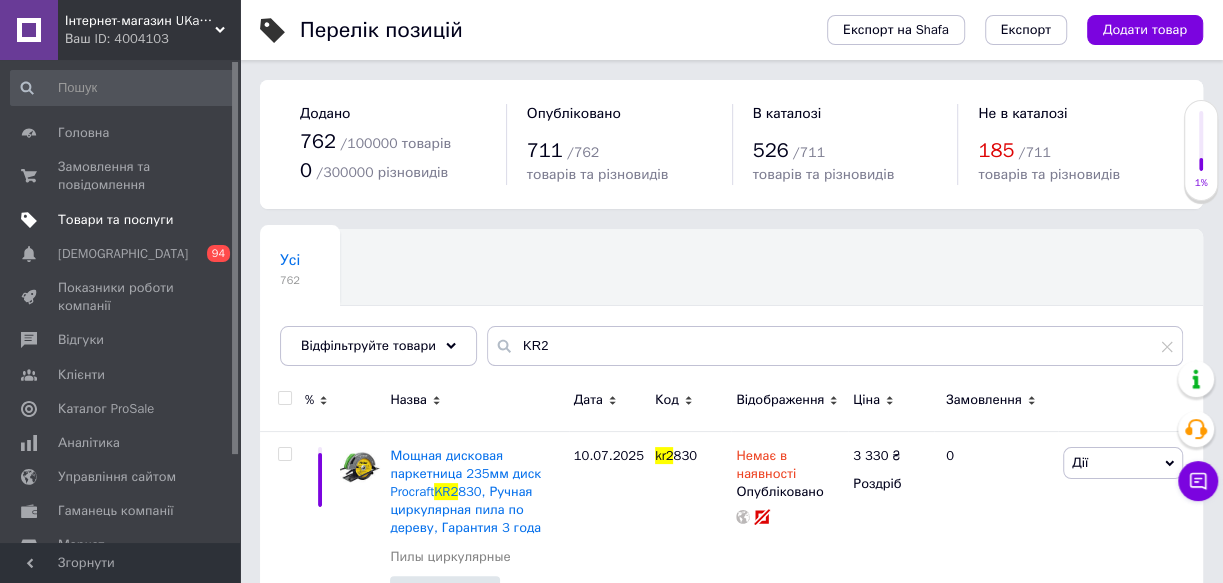 click on "Товари та послуги" at bounding box center (115, 220) 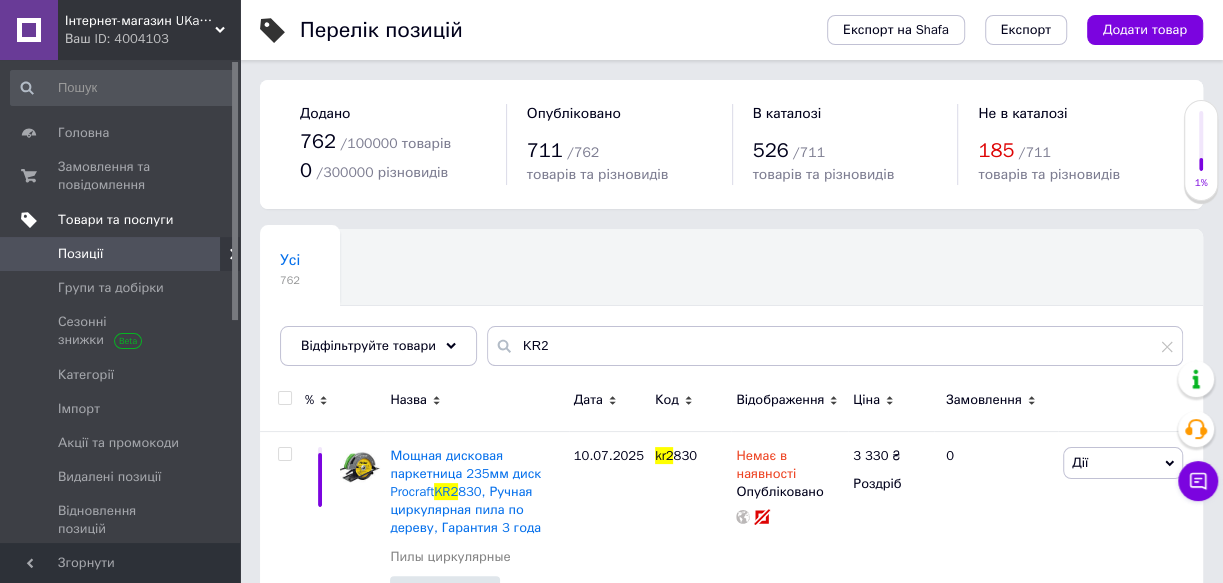 click on "Товари та послуги" at bounding box center [115, 220] 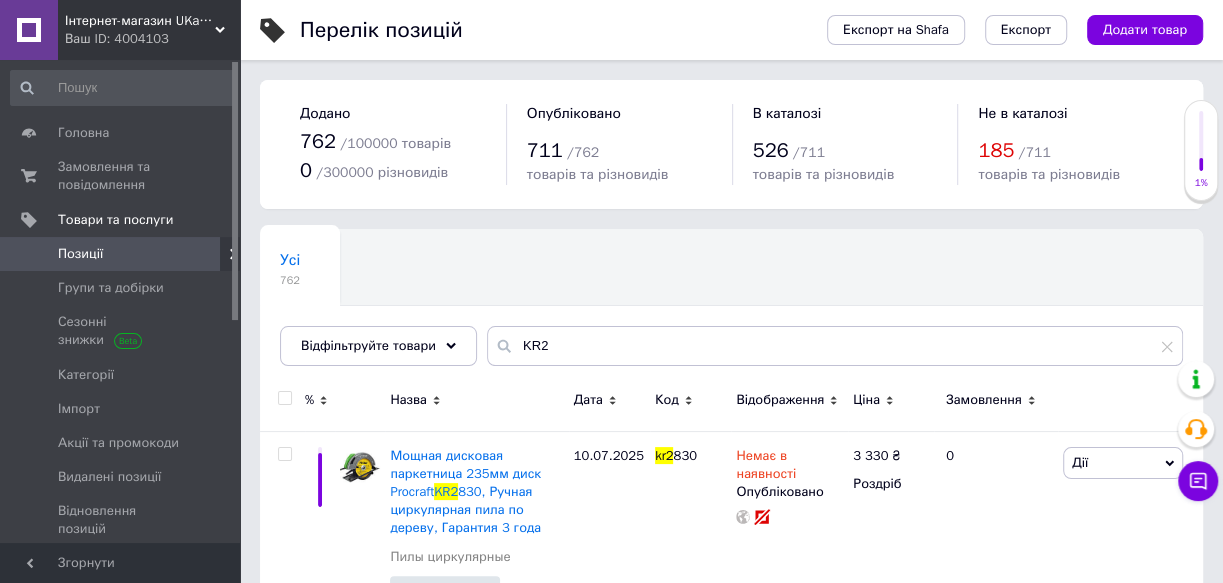 click on "Позиції" at bounding box center [80, 254] 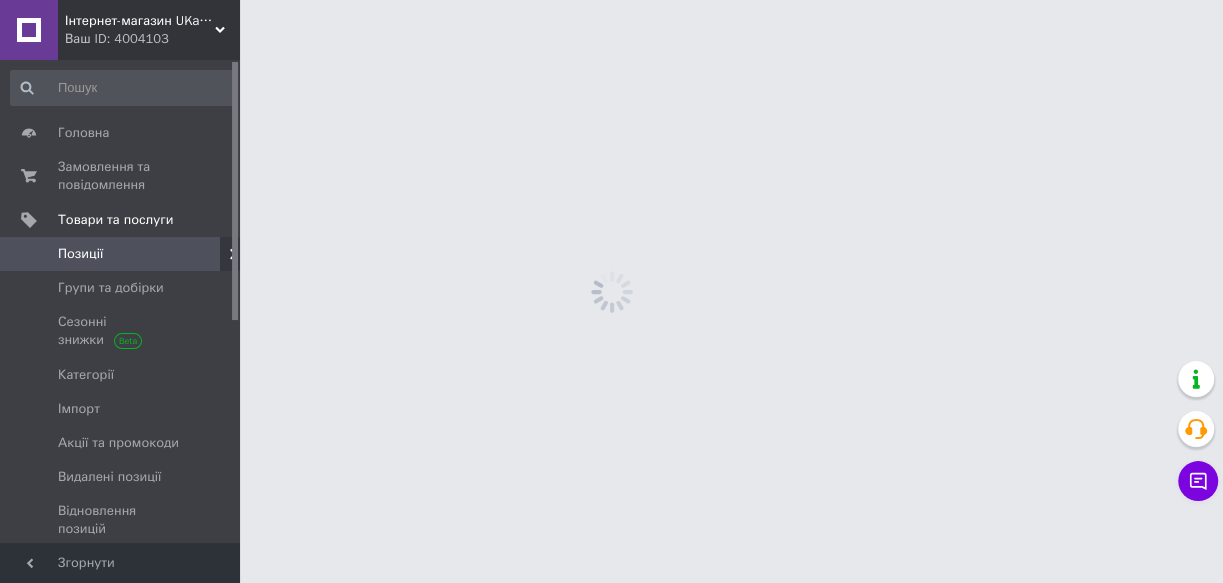 click on "Позиції" at bounding box center [80, 254] 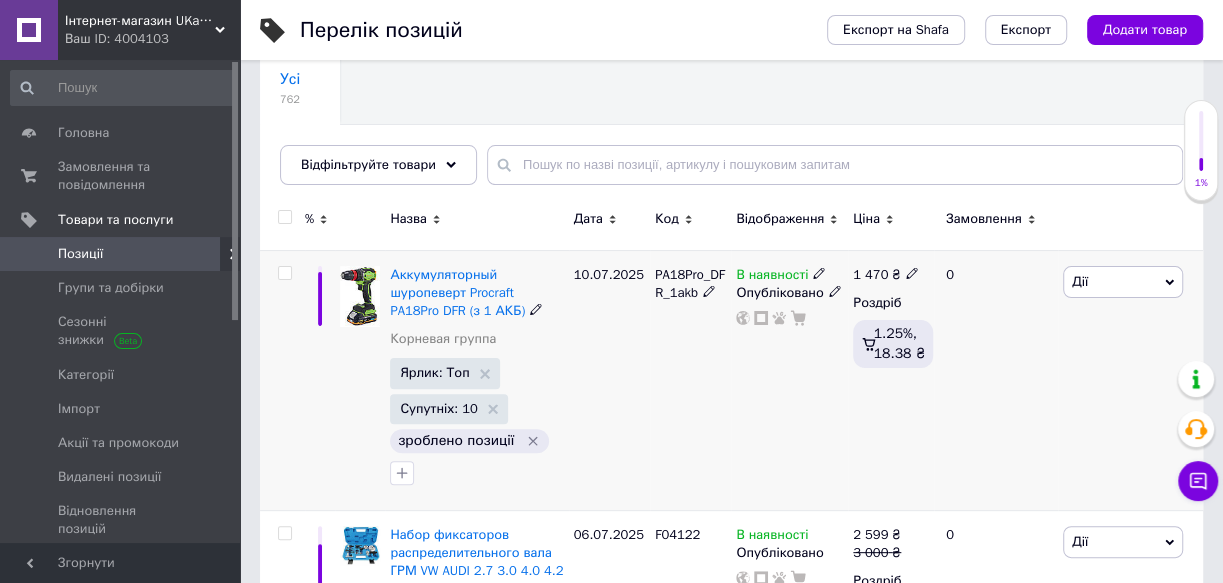 scroll, scrollTop: 272, scrollLeft: 0, axis: vertical 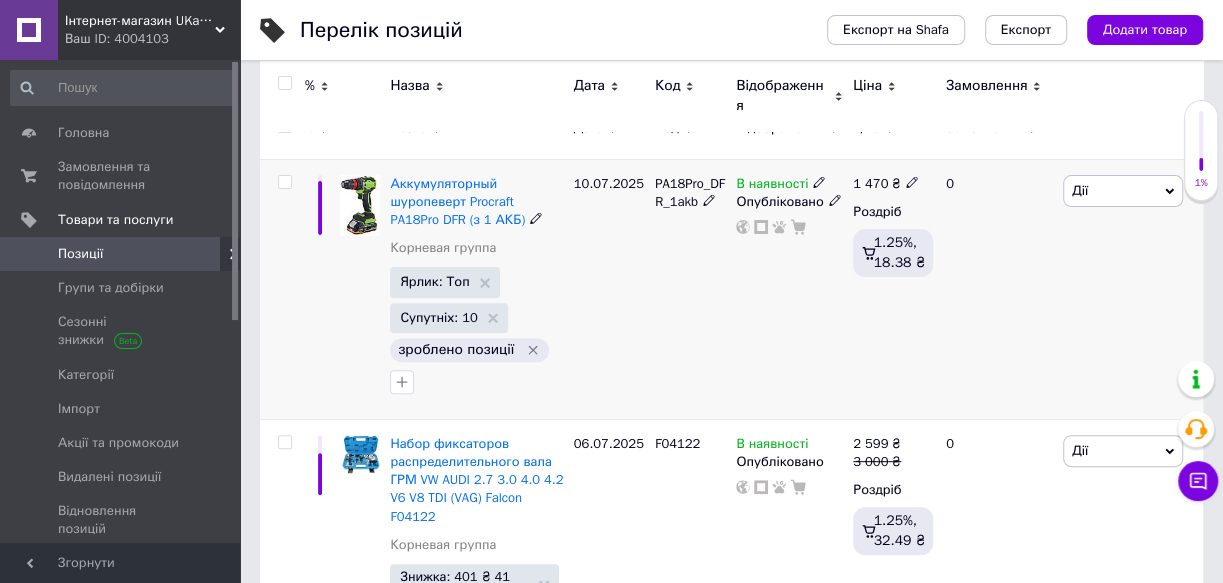 click 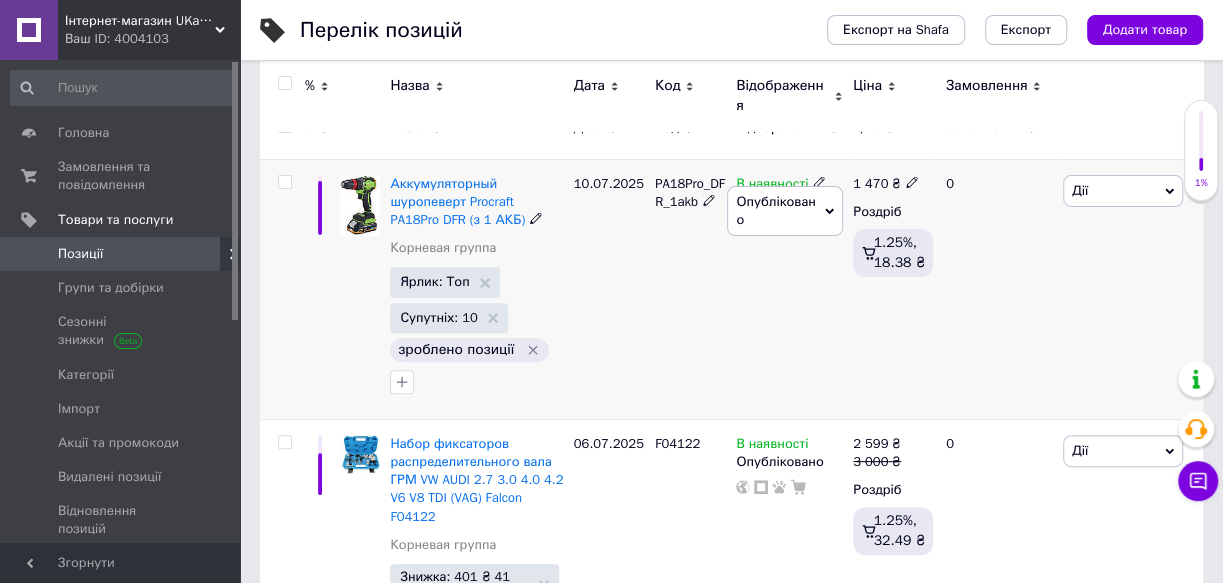 click on "1 470   ₴ Роздріб 1.25%, 18.38 ₴" at bounding box center (891, 289) 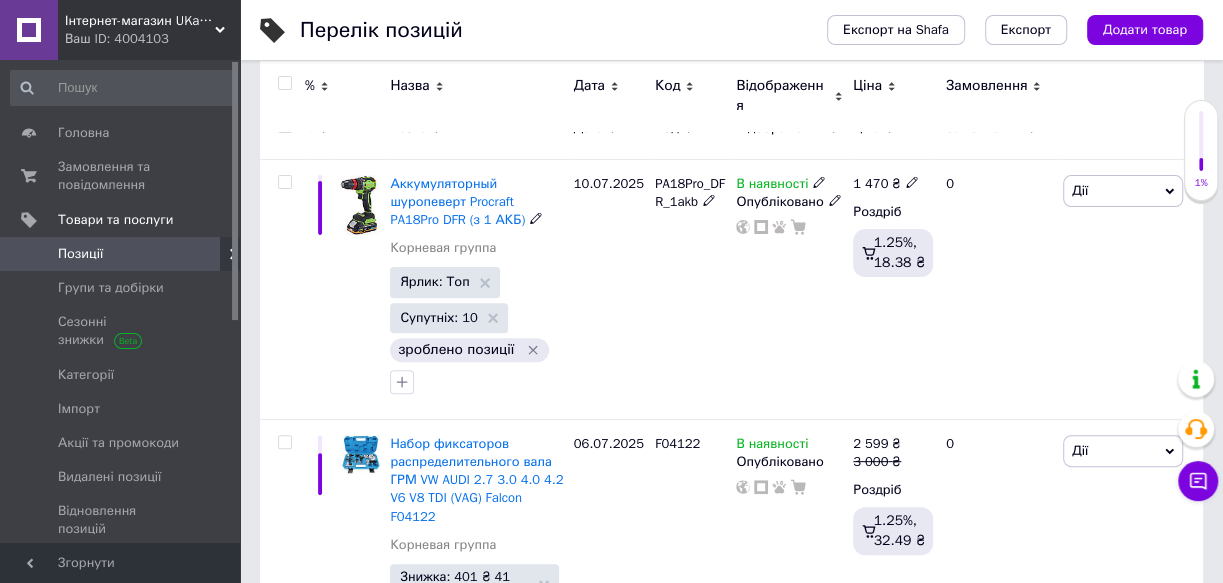 click 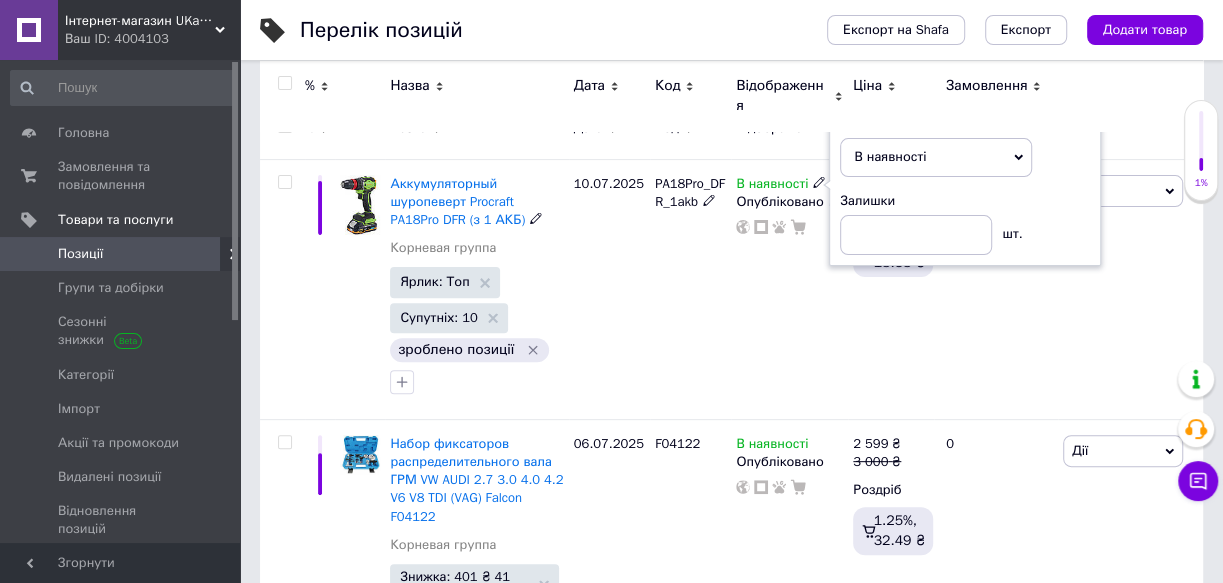 click 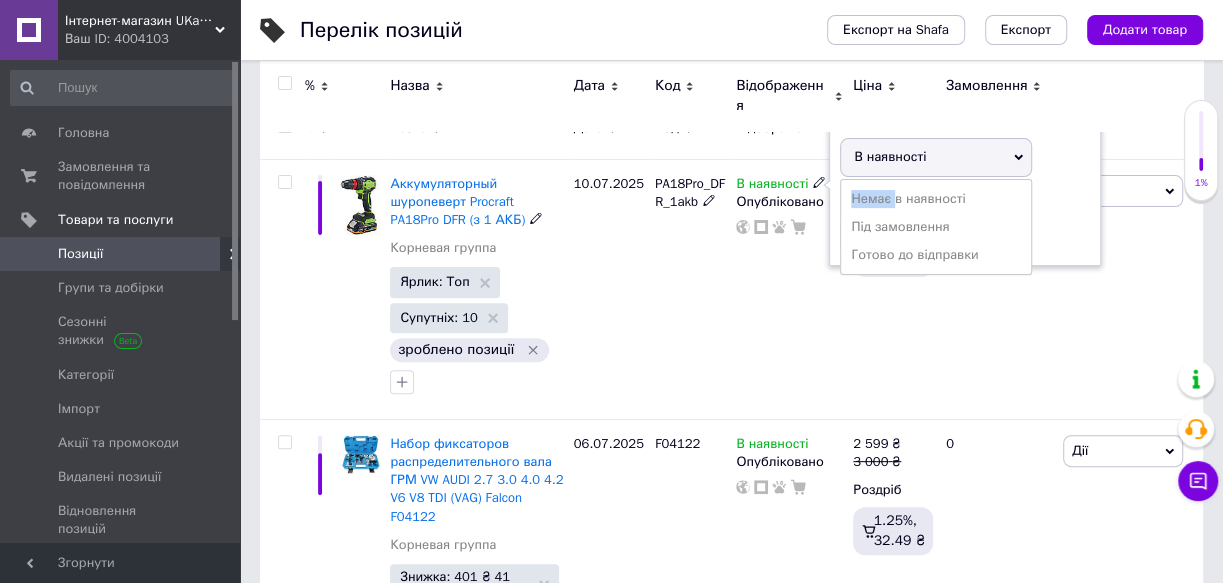 click 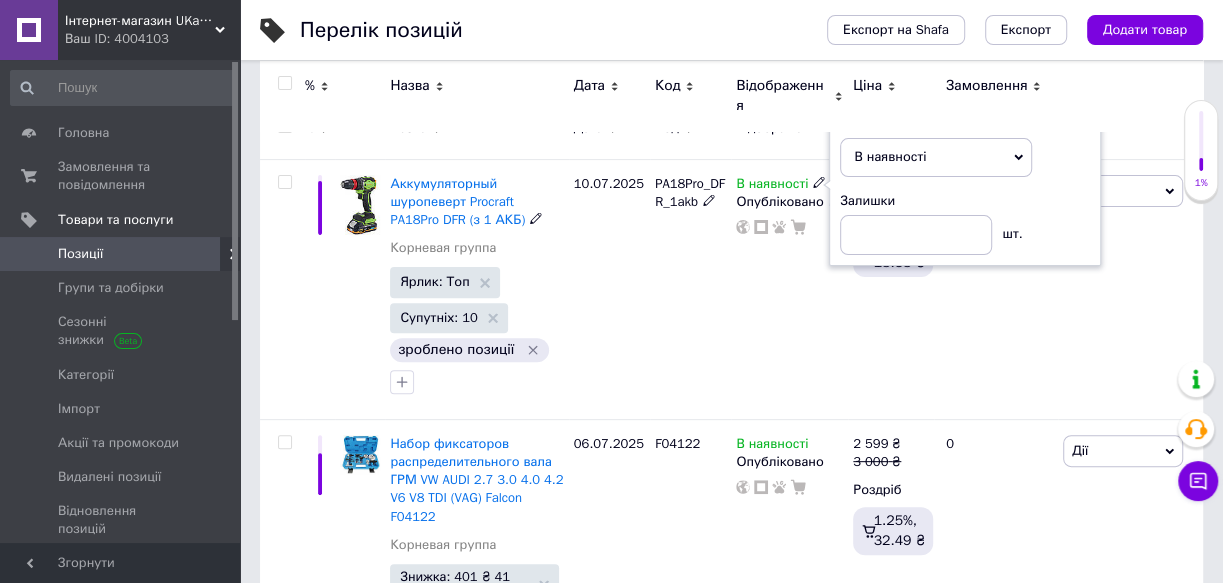 click 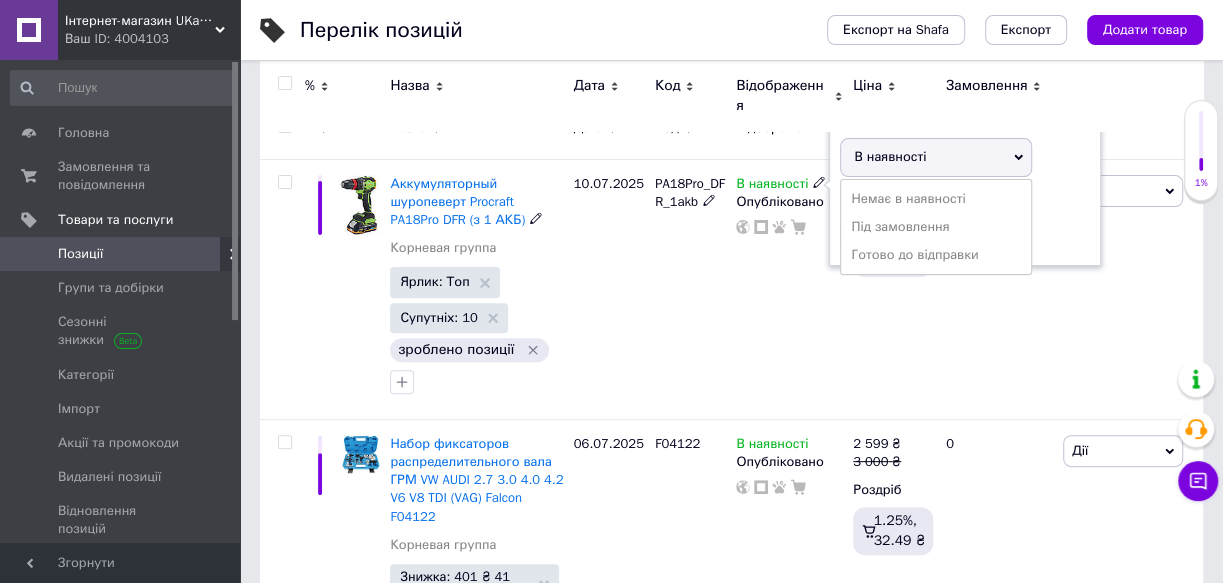 click on "0" at bounding box center (996, 289) 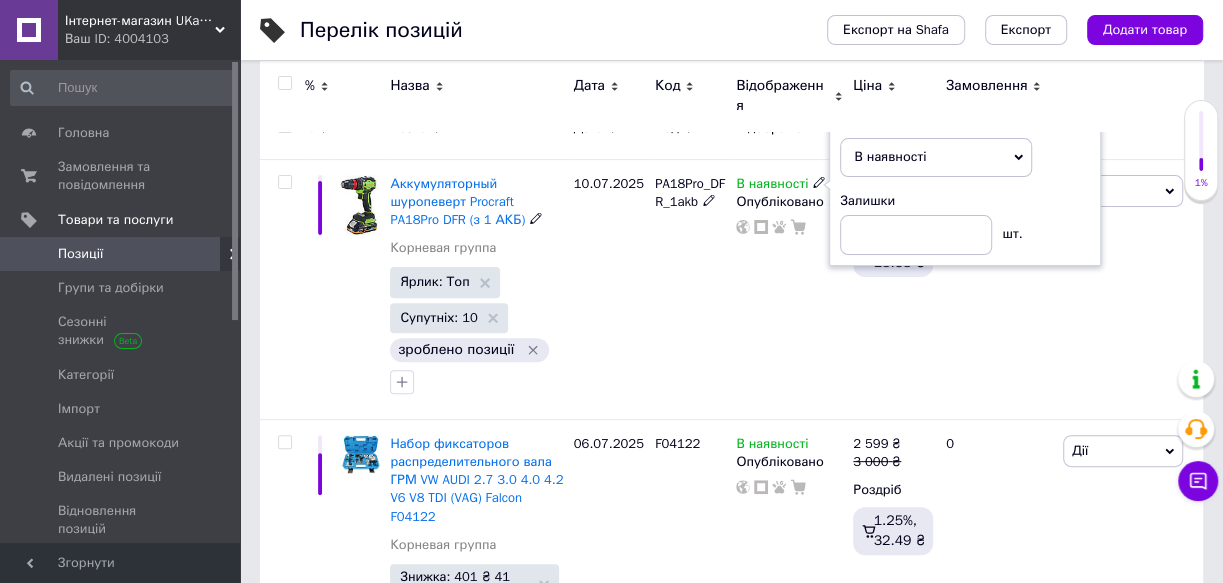 click on "0" at bounding box center [996, 289] 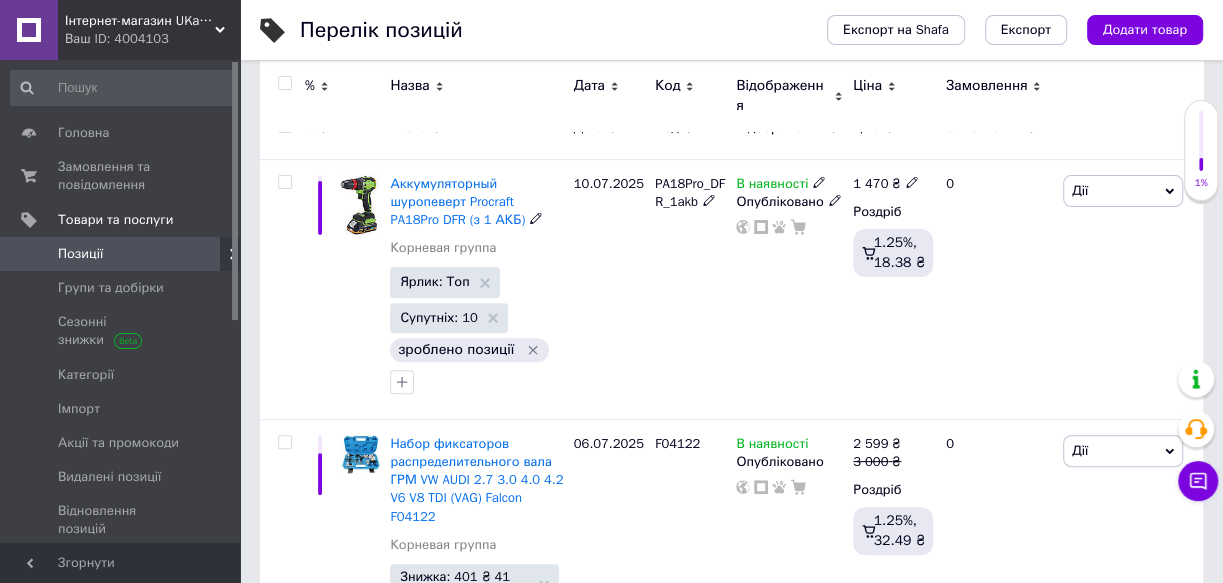 click on "В наявності Опубліковано" at bounding box center [789, 289] 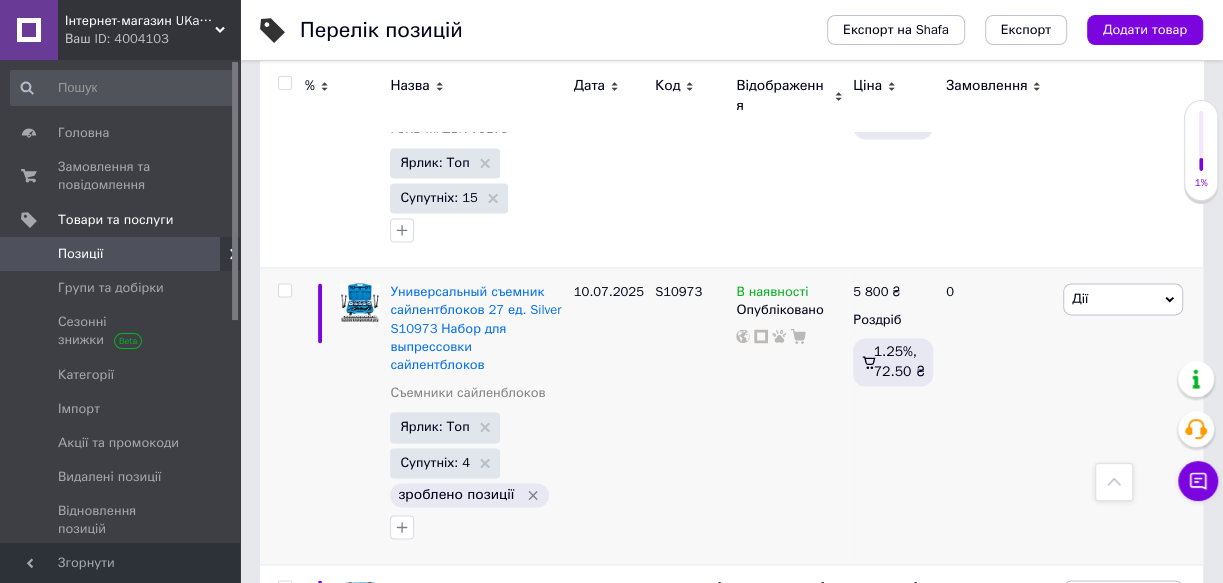 scroll, scrollTop: 1818, scrollLeft: 0, axis: vertical 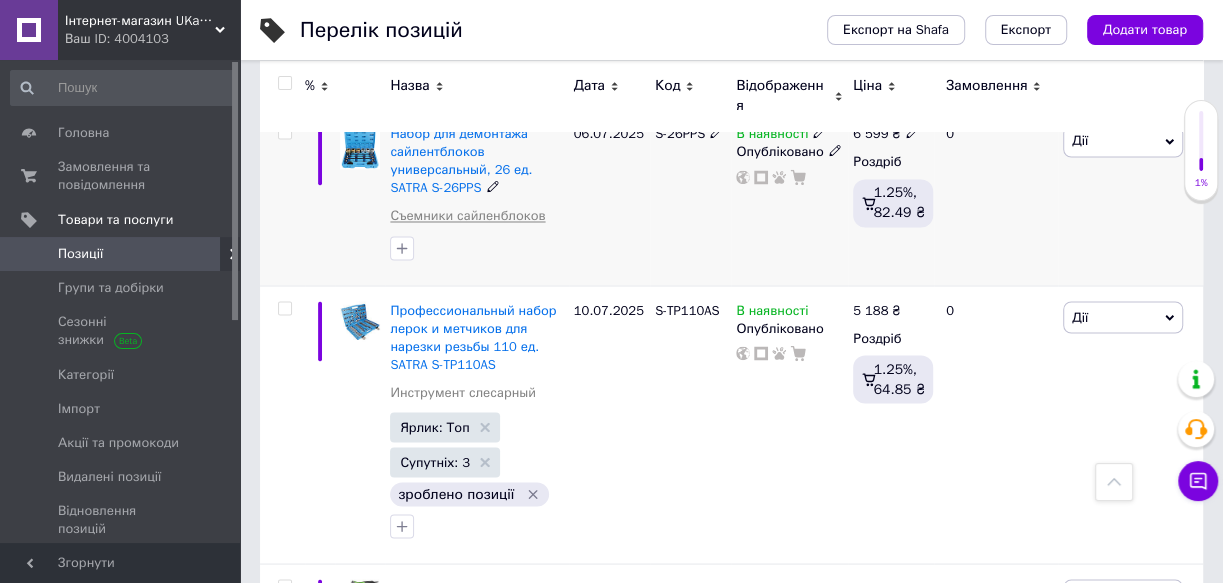 click on "Съемники сайленблоков" at bounding box center [467, 216] 